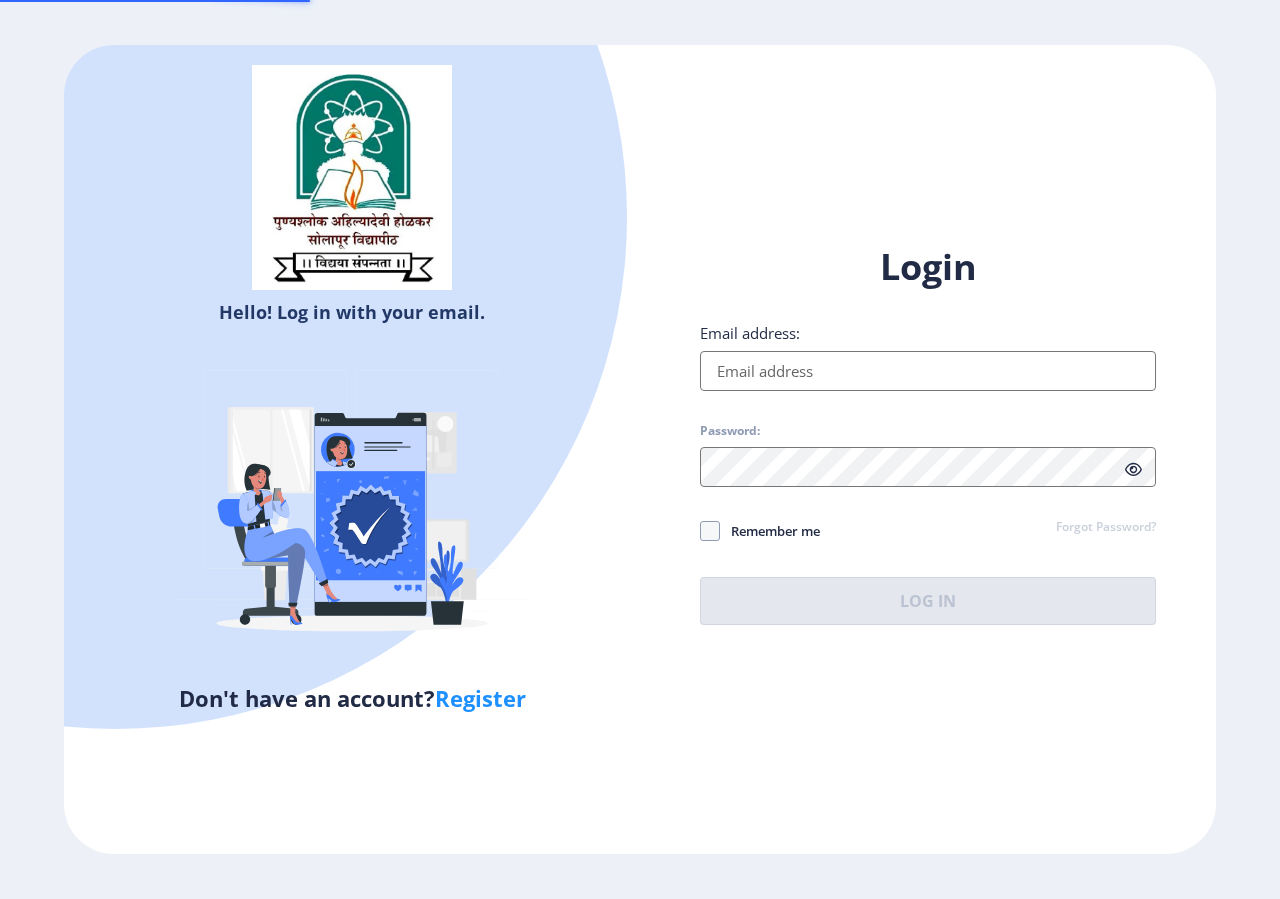 type on "[EMAIL_ADDRESS][DOMAIN_NAME]" 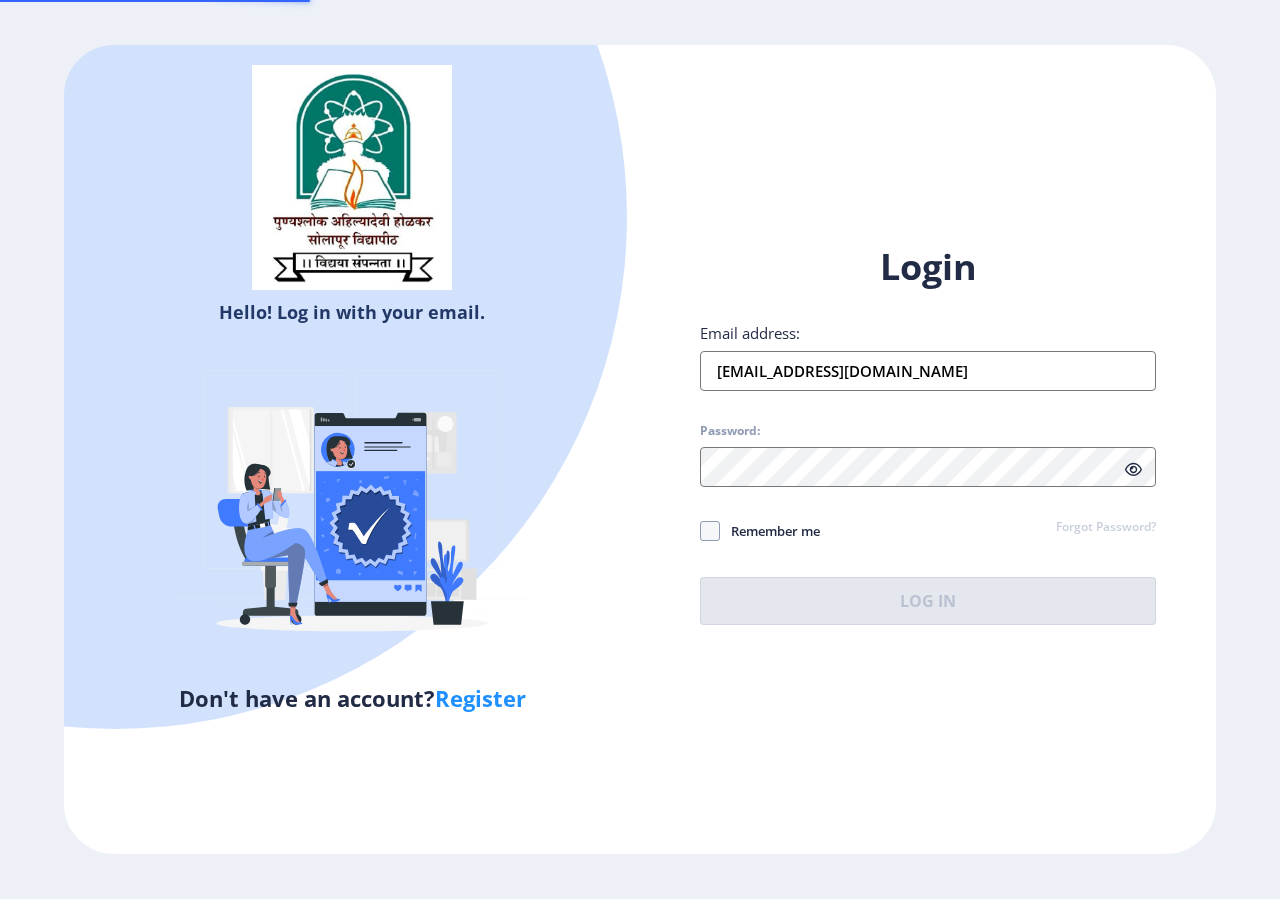 scroll, scrollTop: 0, scrollLeft: 0, axis: both 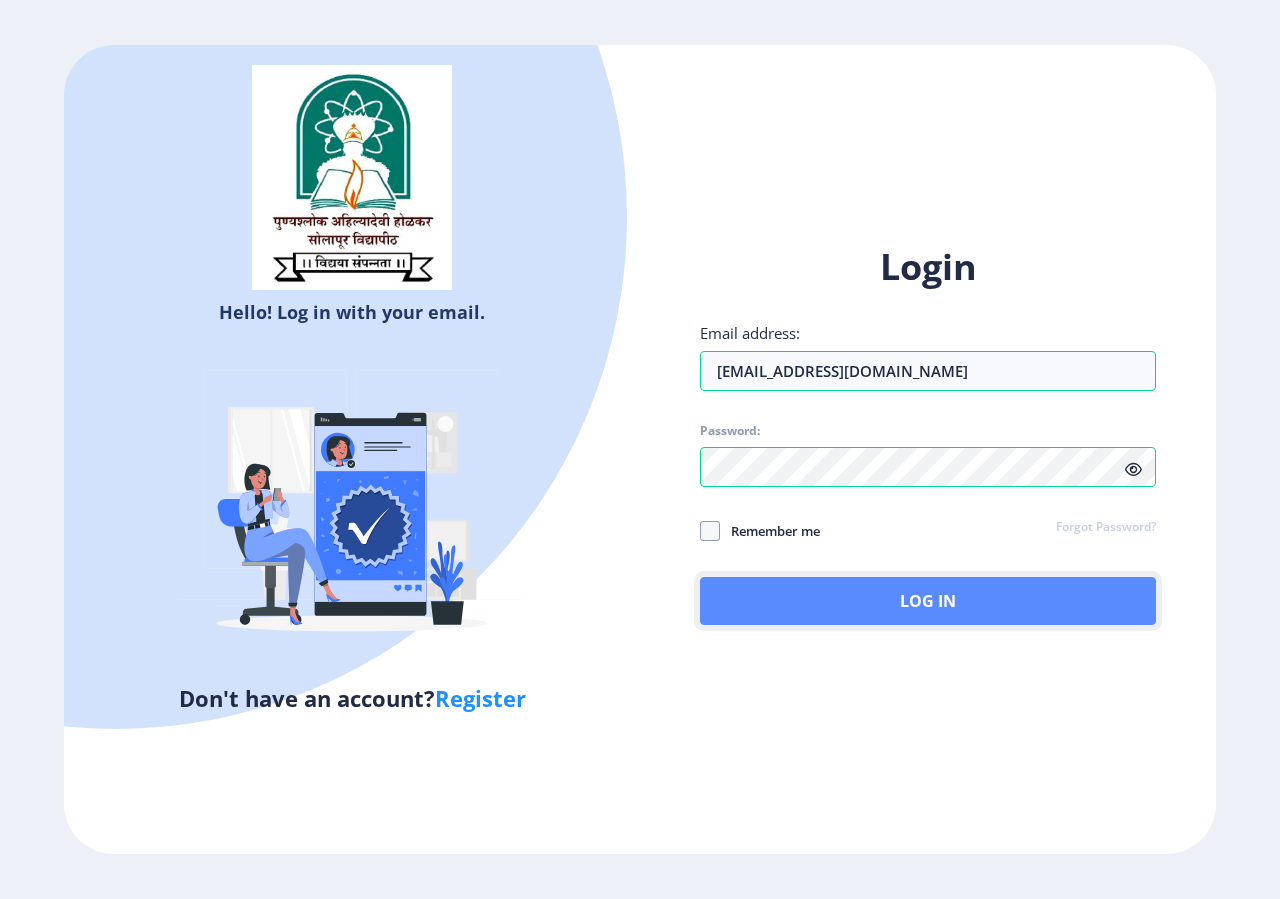 click on "Log In" 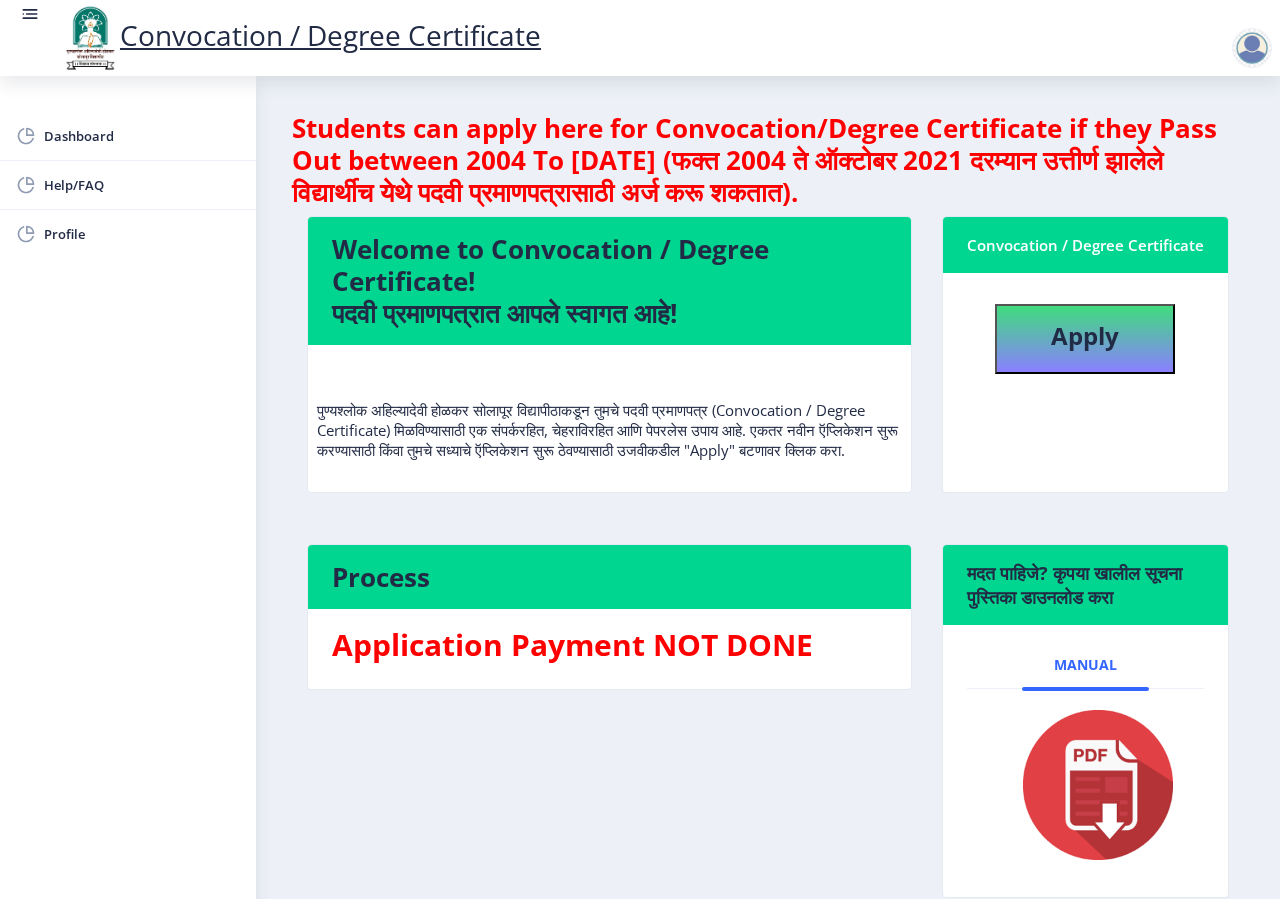 scroll, scrollTop: 0, scrollLeft: 0, axis: both 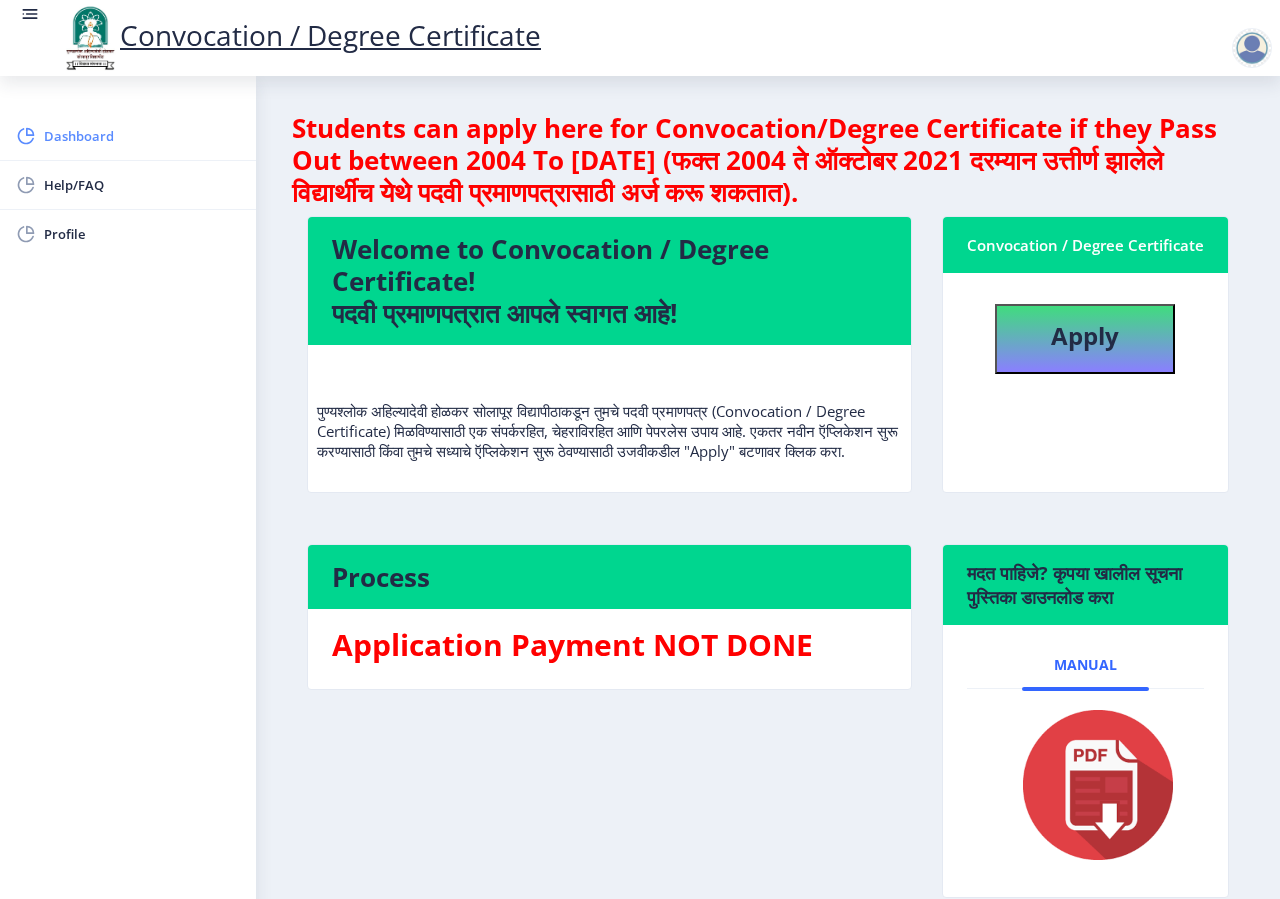 click on "Dashboard" 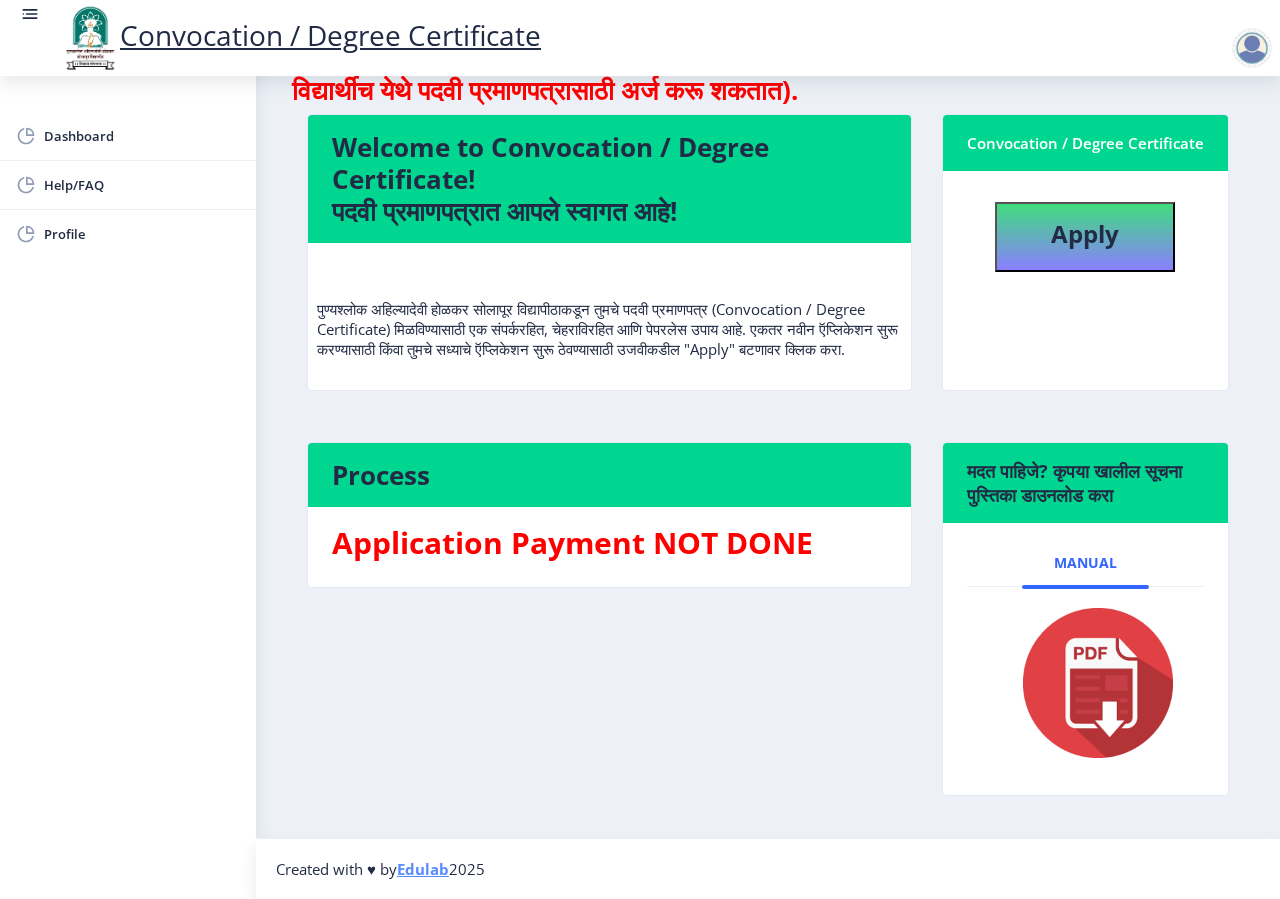scroll, scrollTop: 0, scrollLeft: 0, axis: both 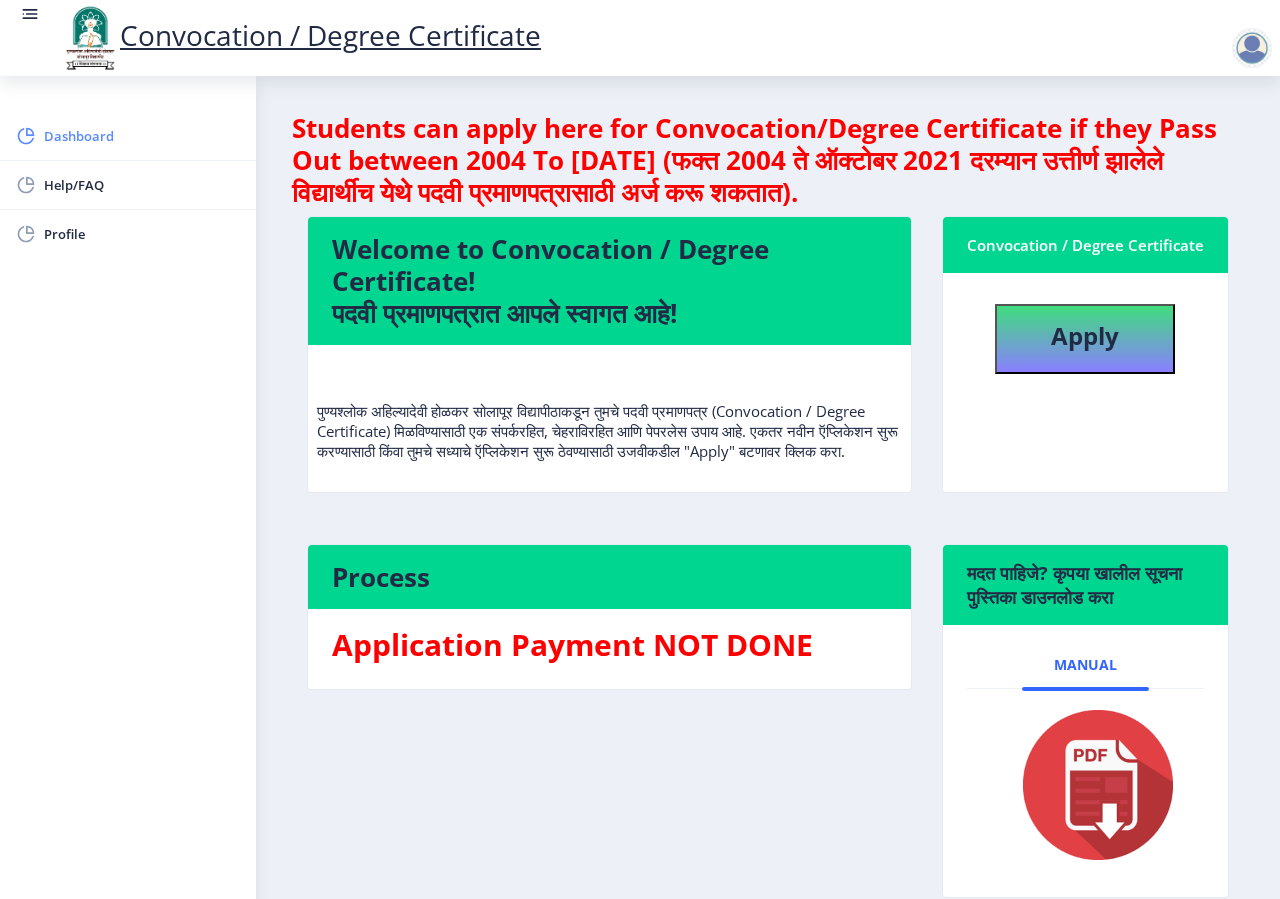 click on "Dashboard" 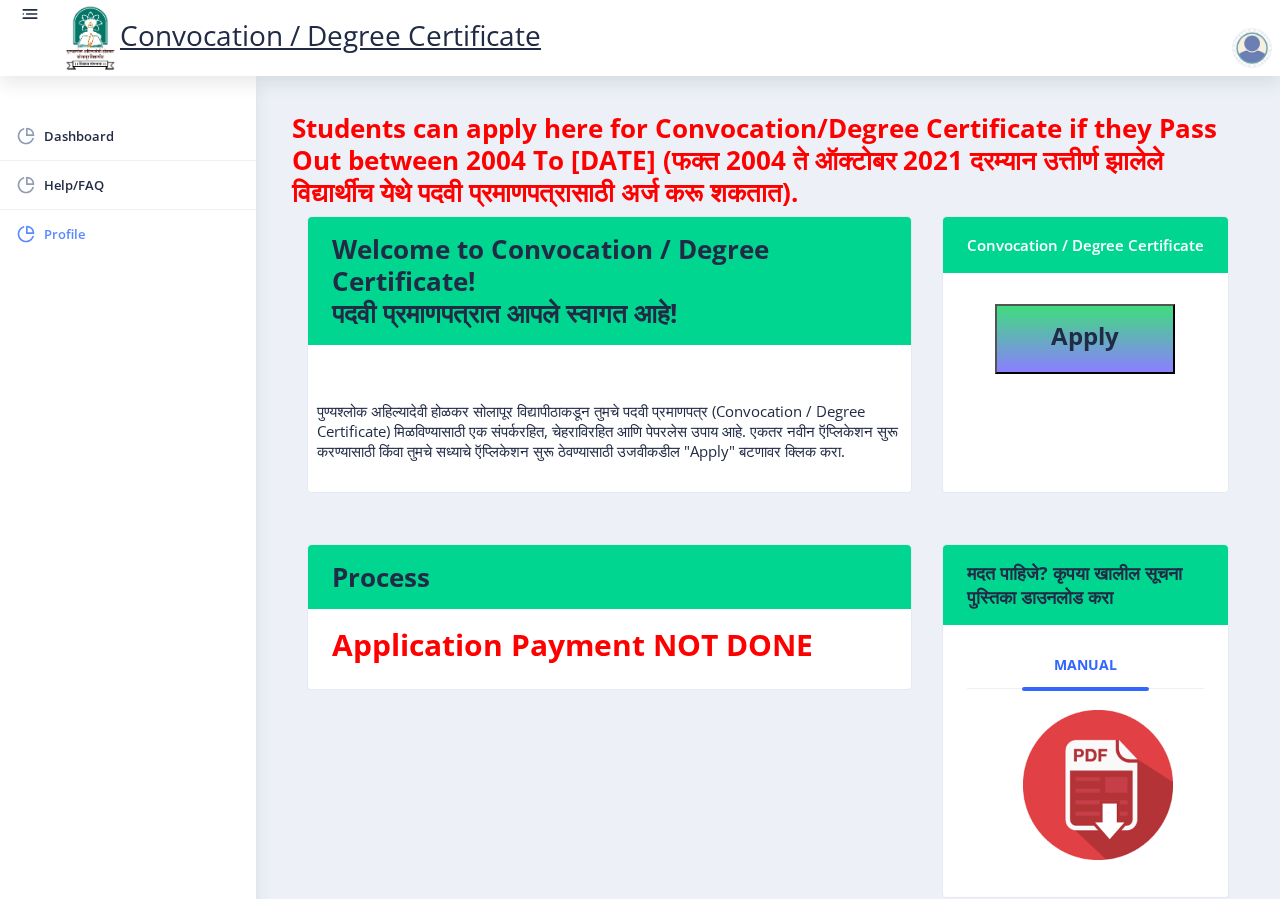 click on "Profile" 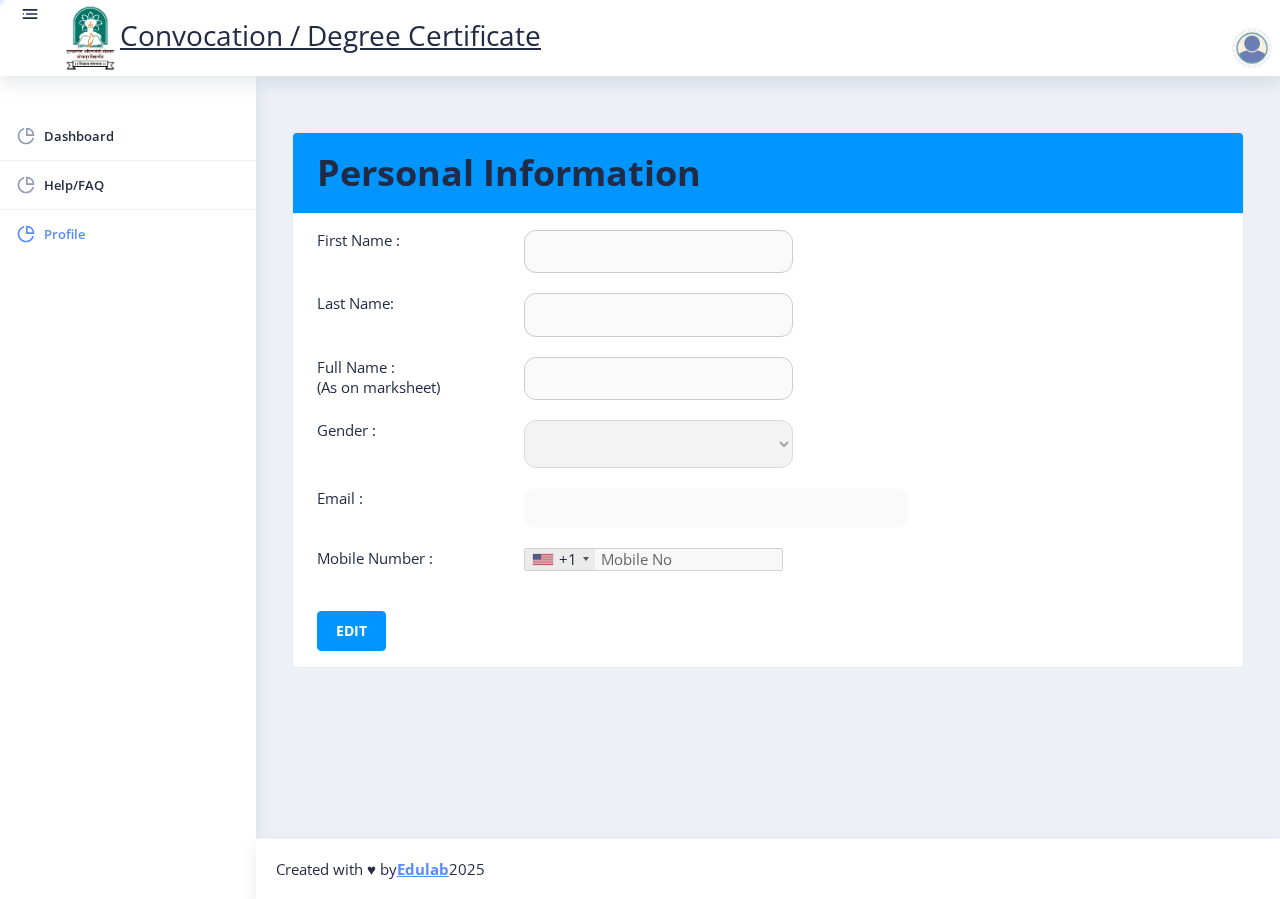 type on "[PERSON_NAME]" 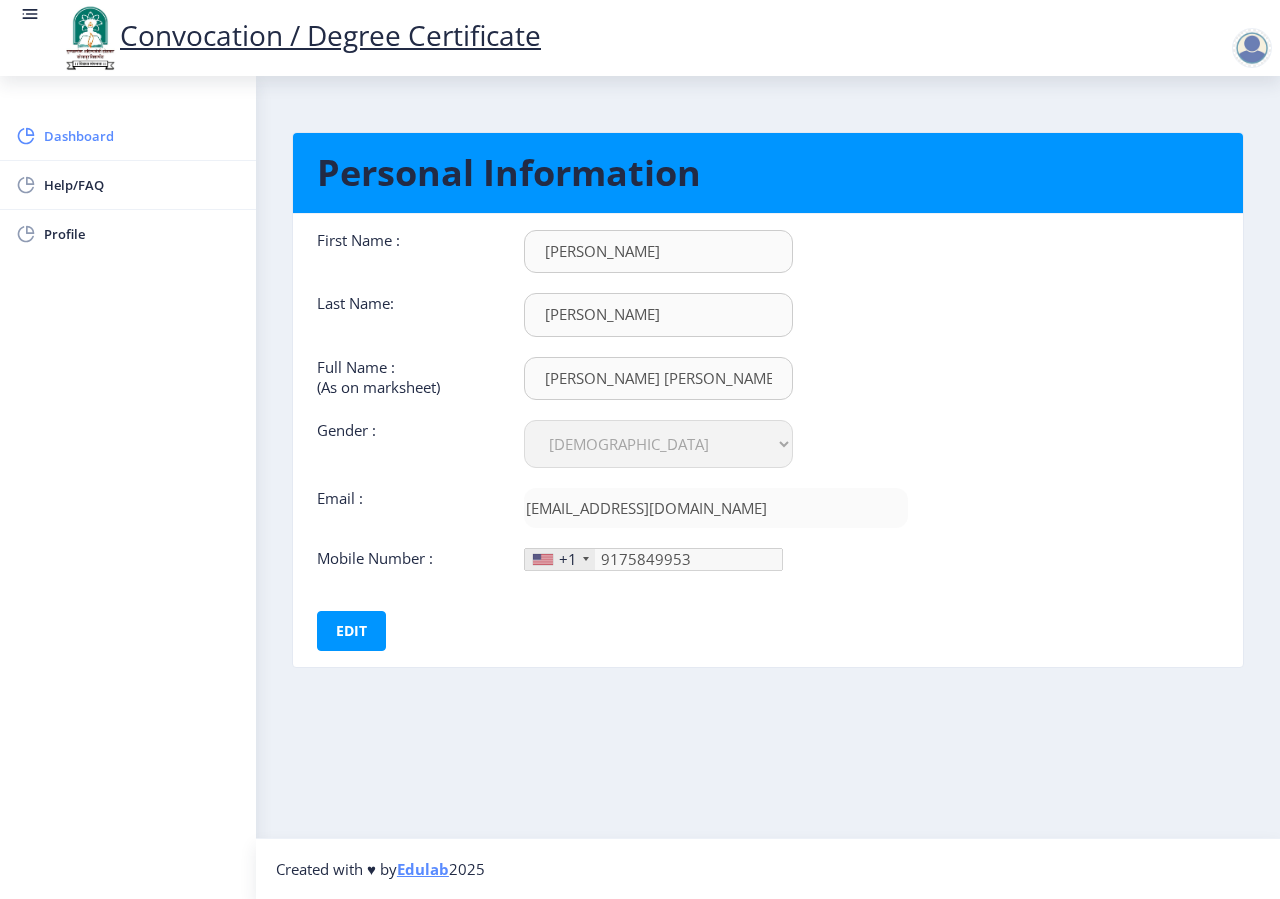 click on "Dashboard" 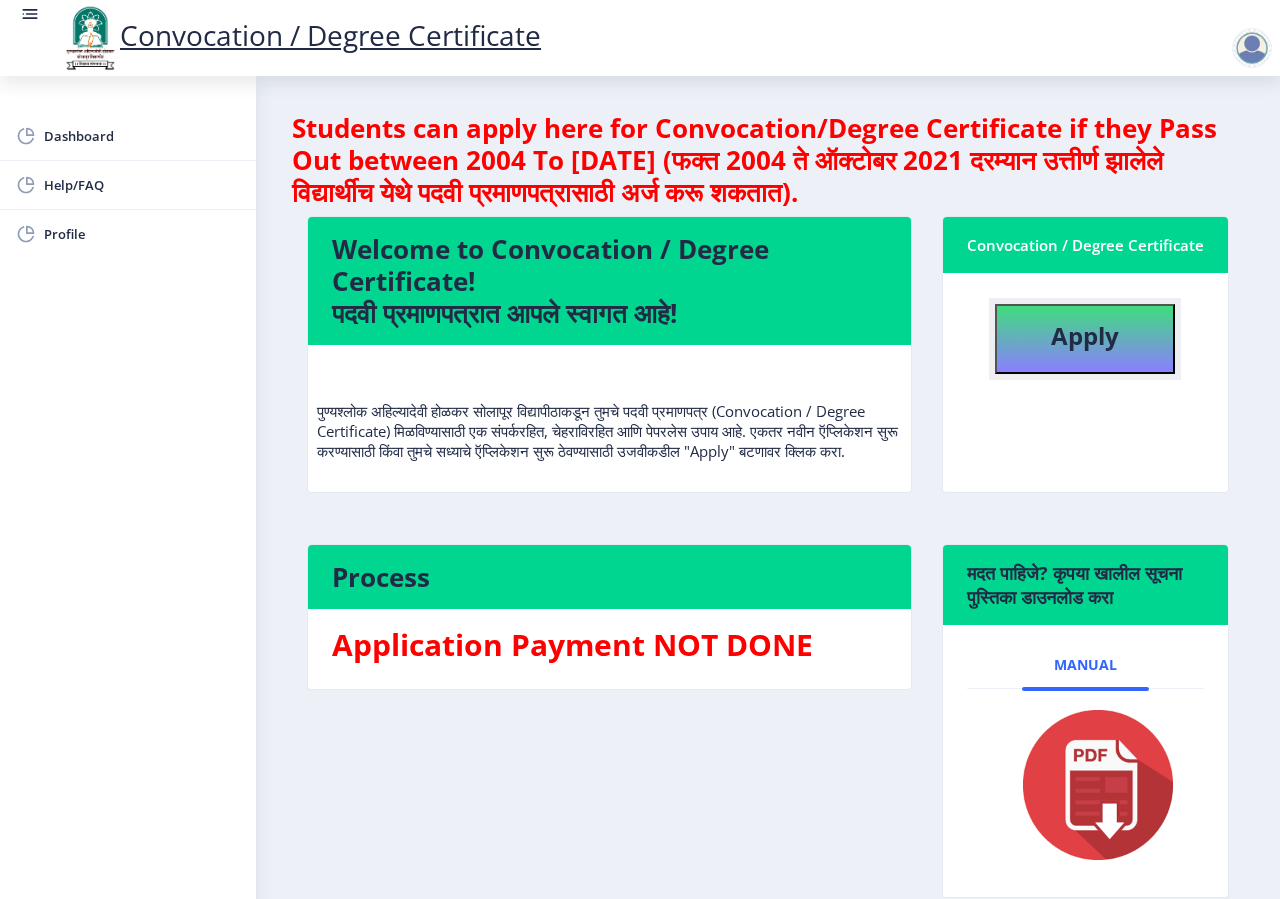 click on "Apply" 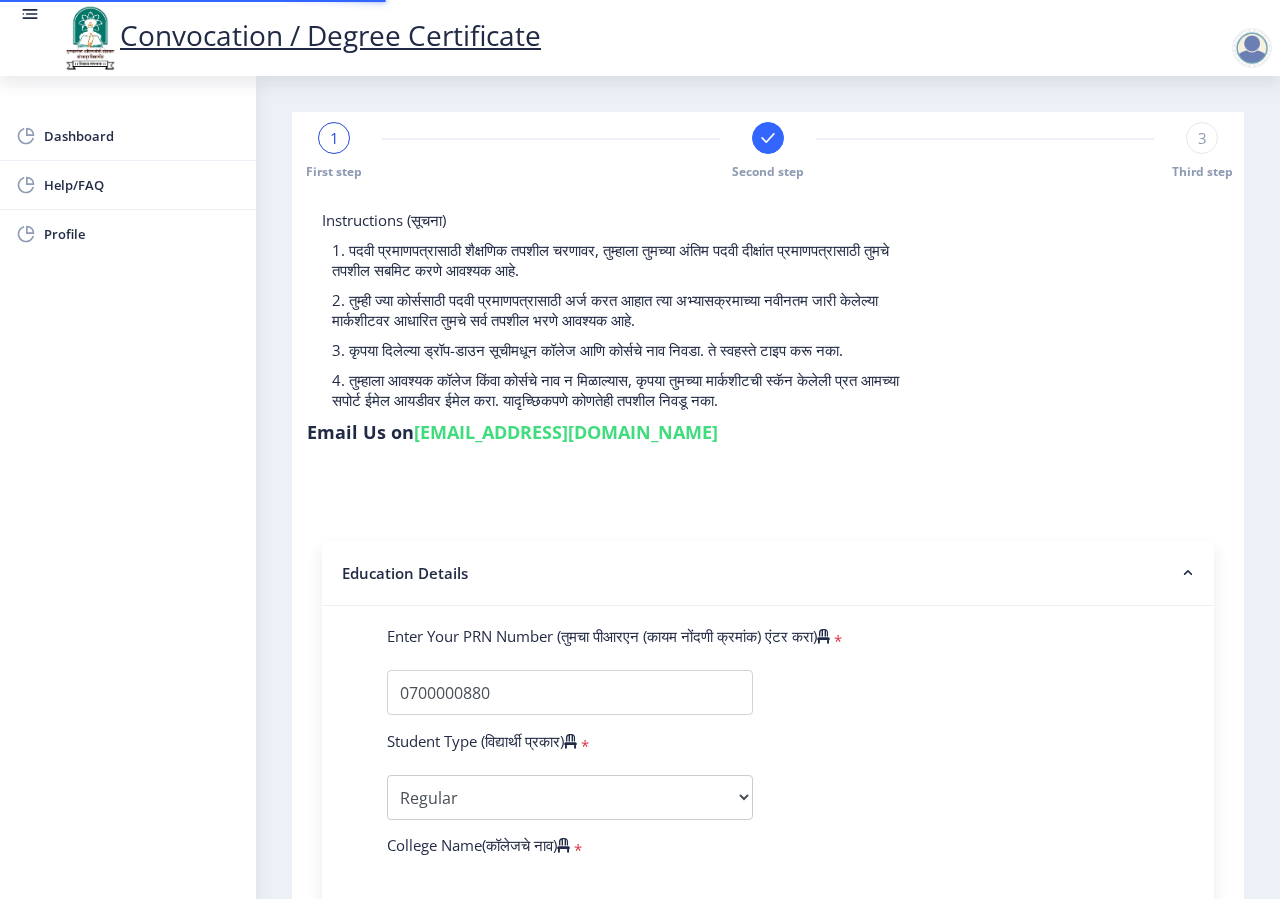 select 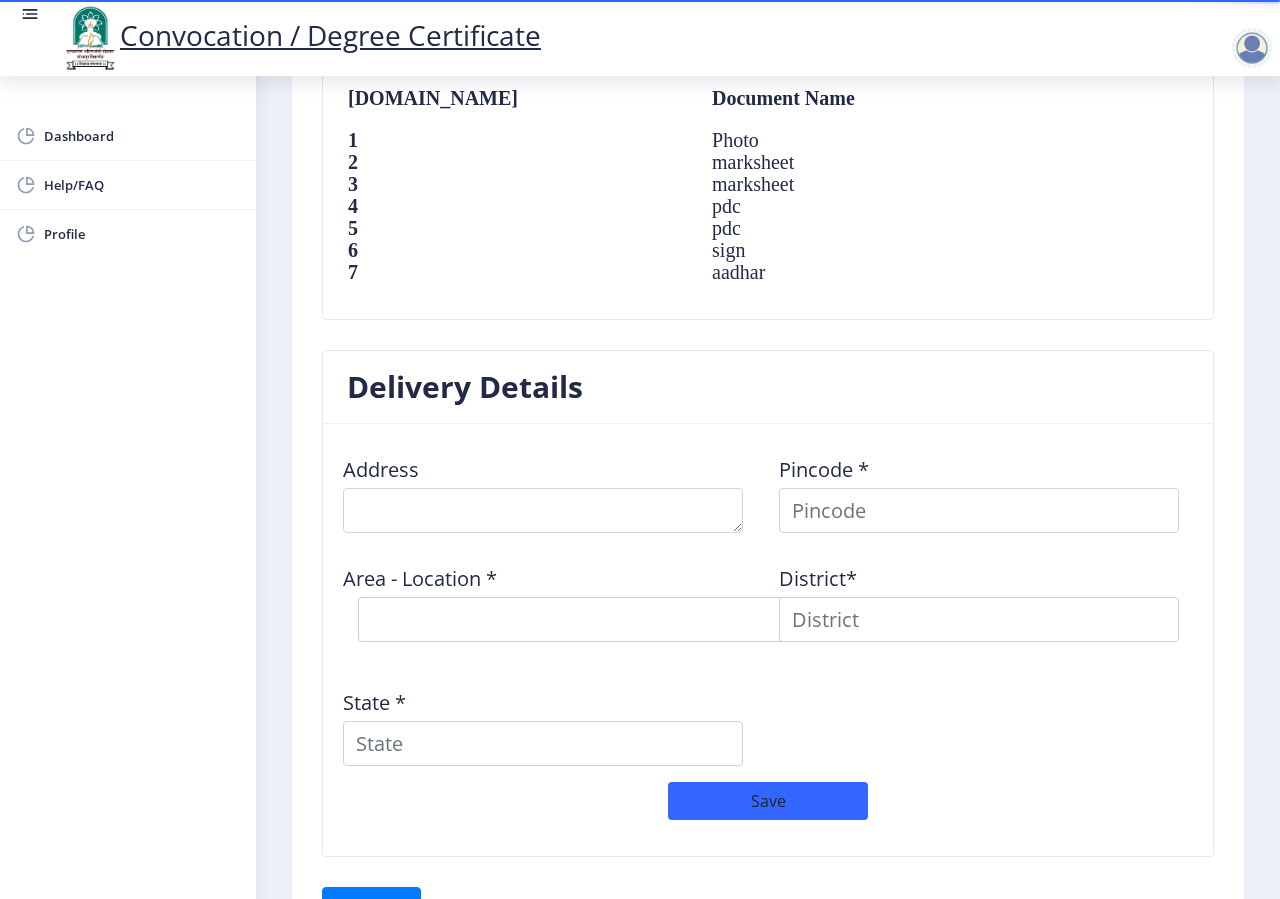 scroll, scrollTop: 1495, scrollLeft: 0, axis: vertical 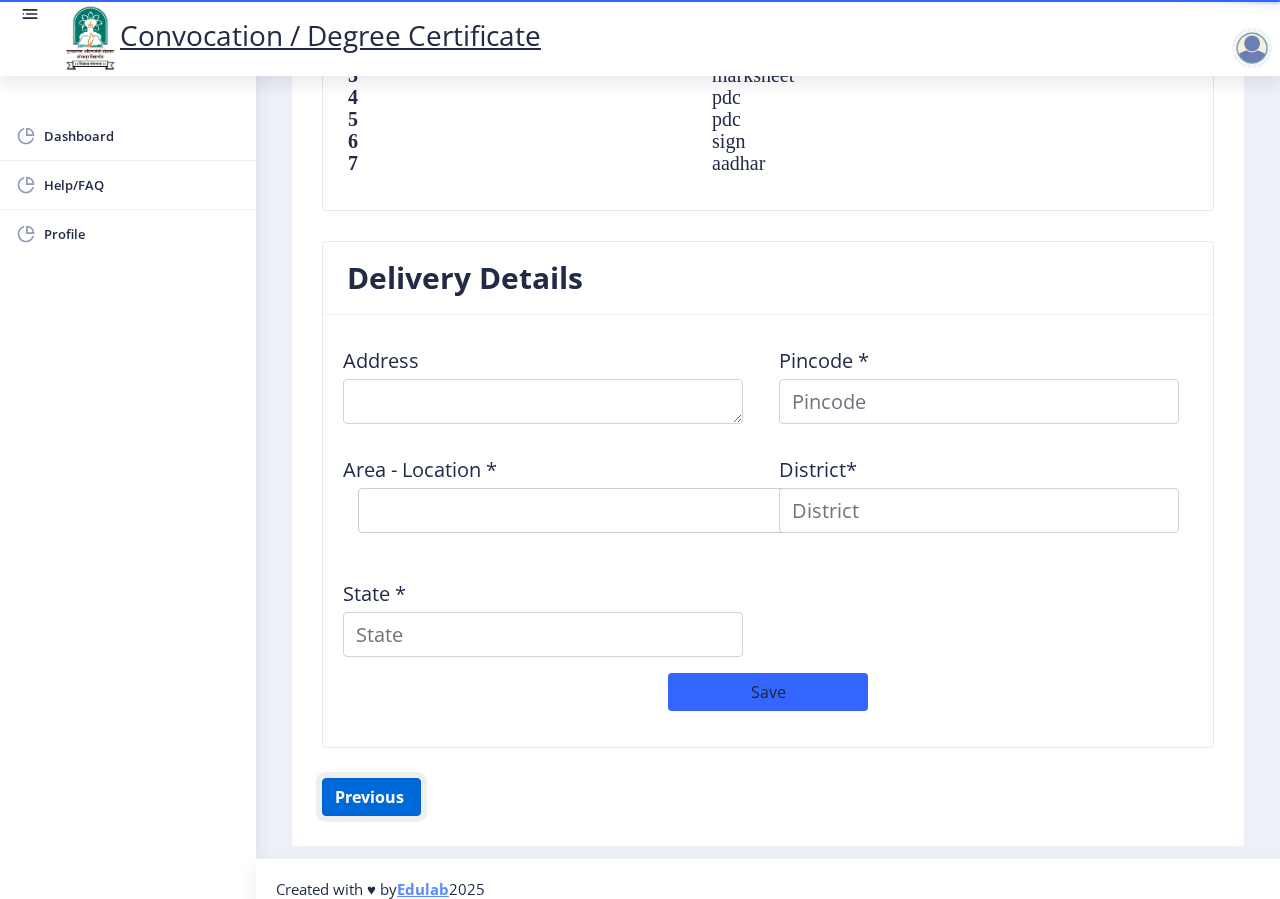 click on "Previous ‍" 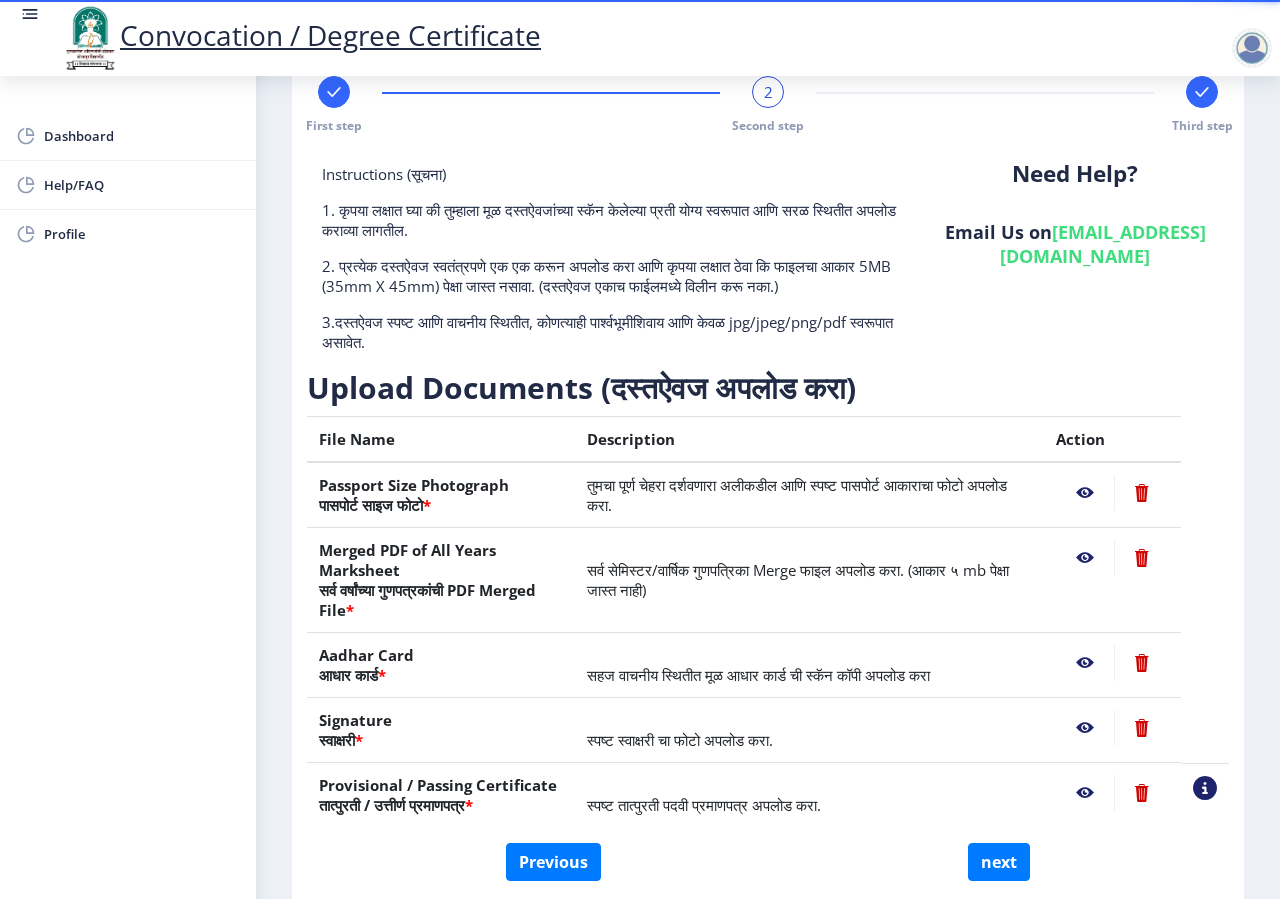 scroll, scrollTop: 0, scrollLeft: 0, axis: both 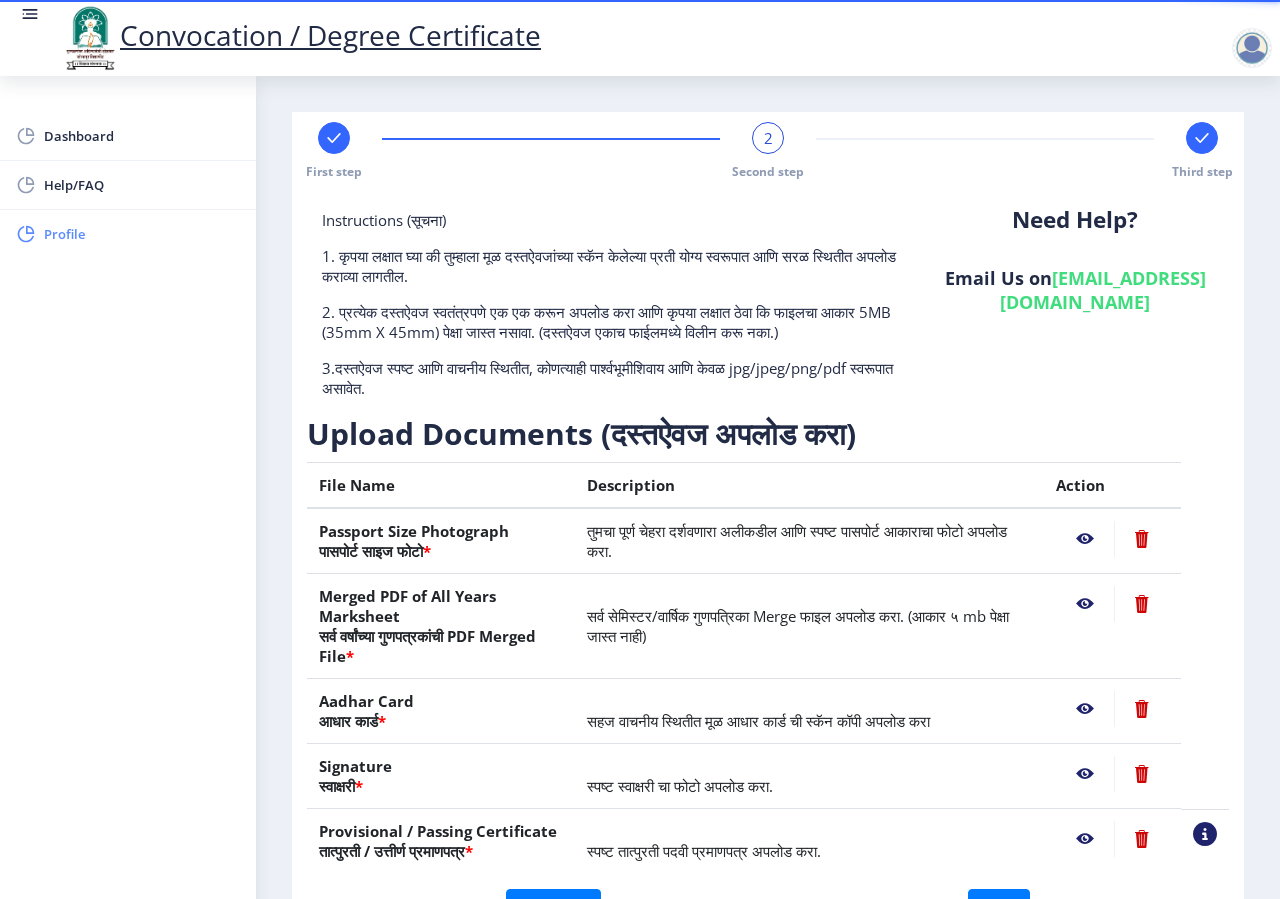 click on "Profile" 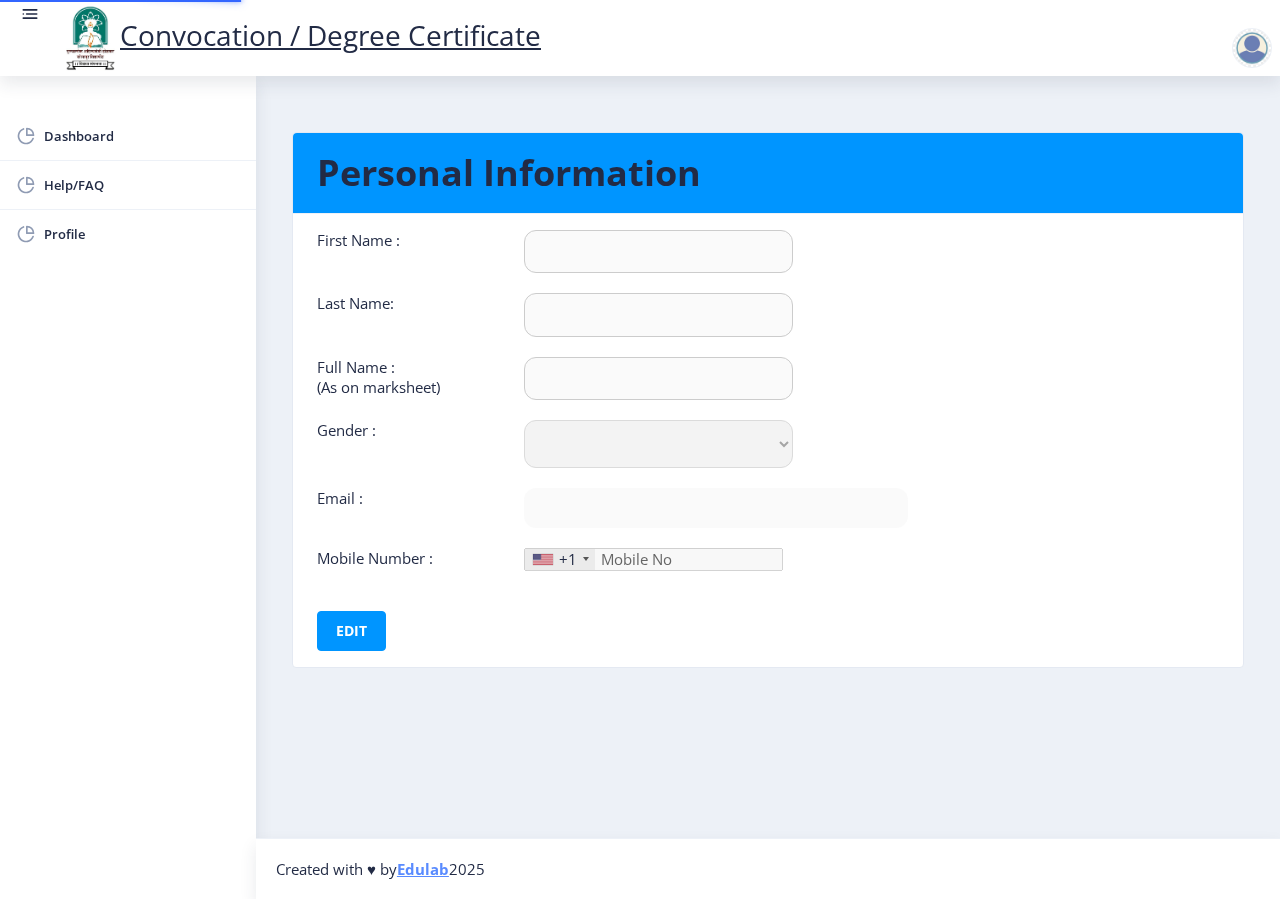 type on "[PERSON_NAME]" 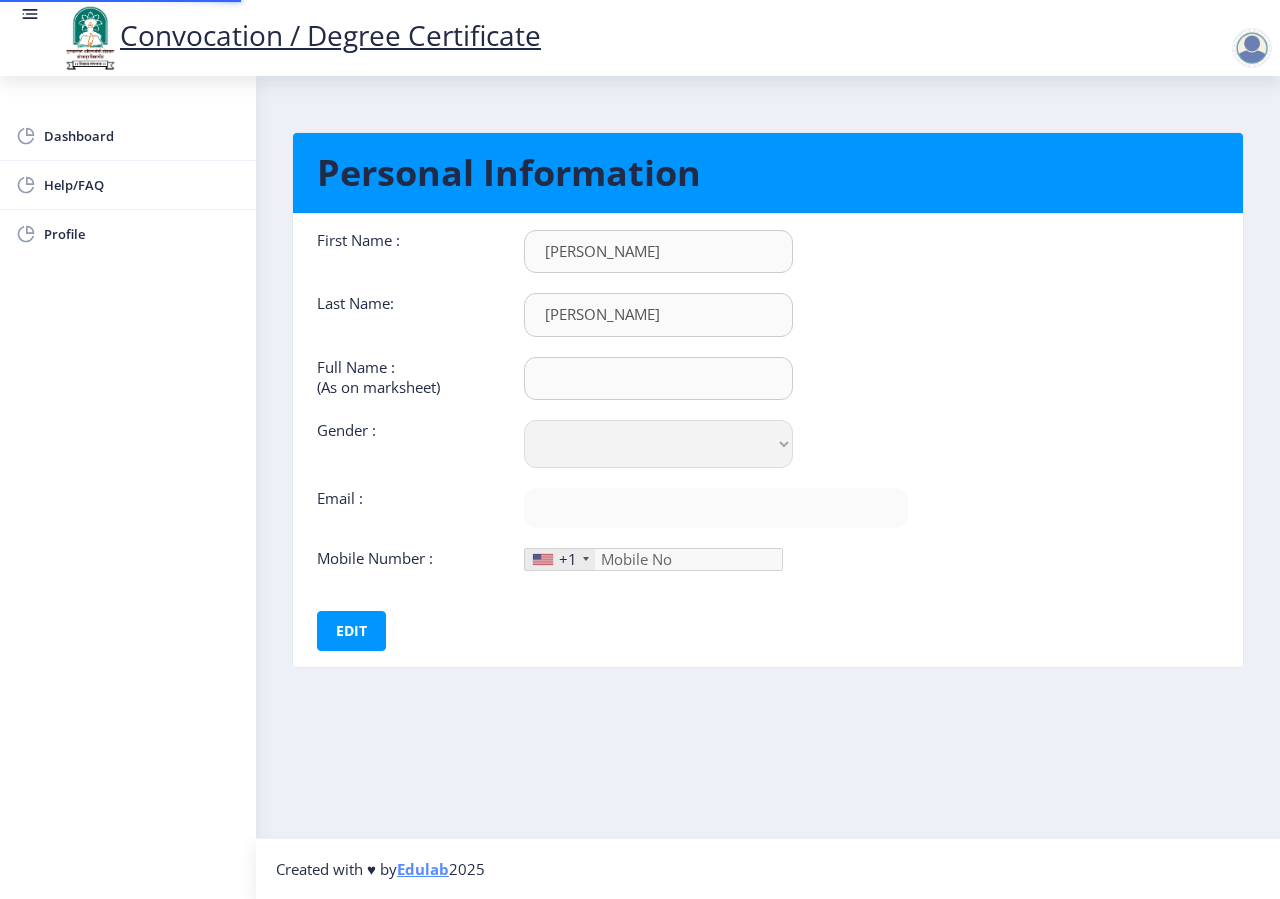 type on "[PERSON_NAME] [PERSON_NAME]" 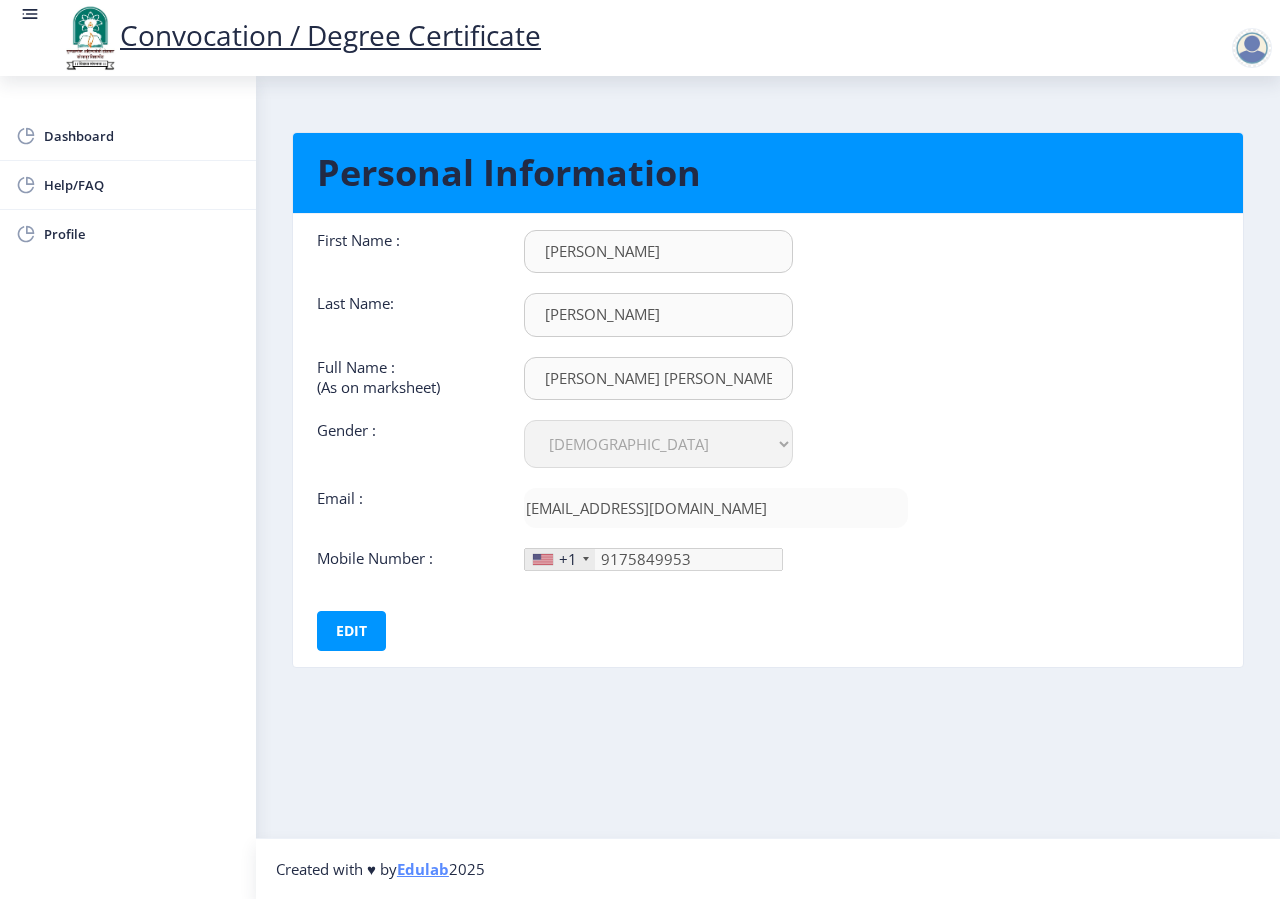 click 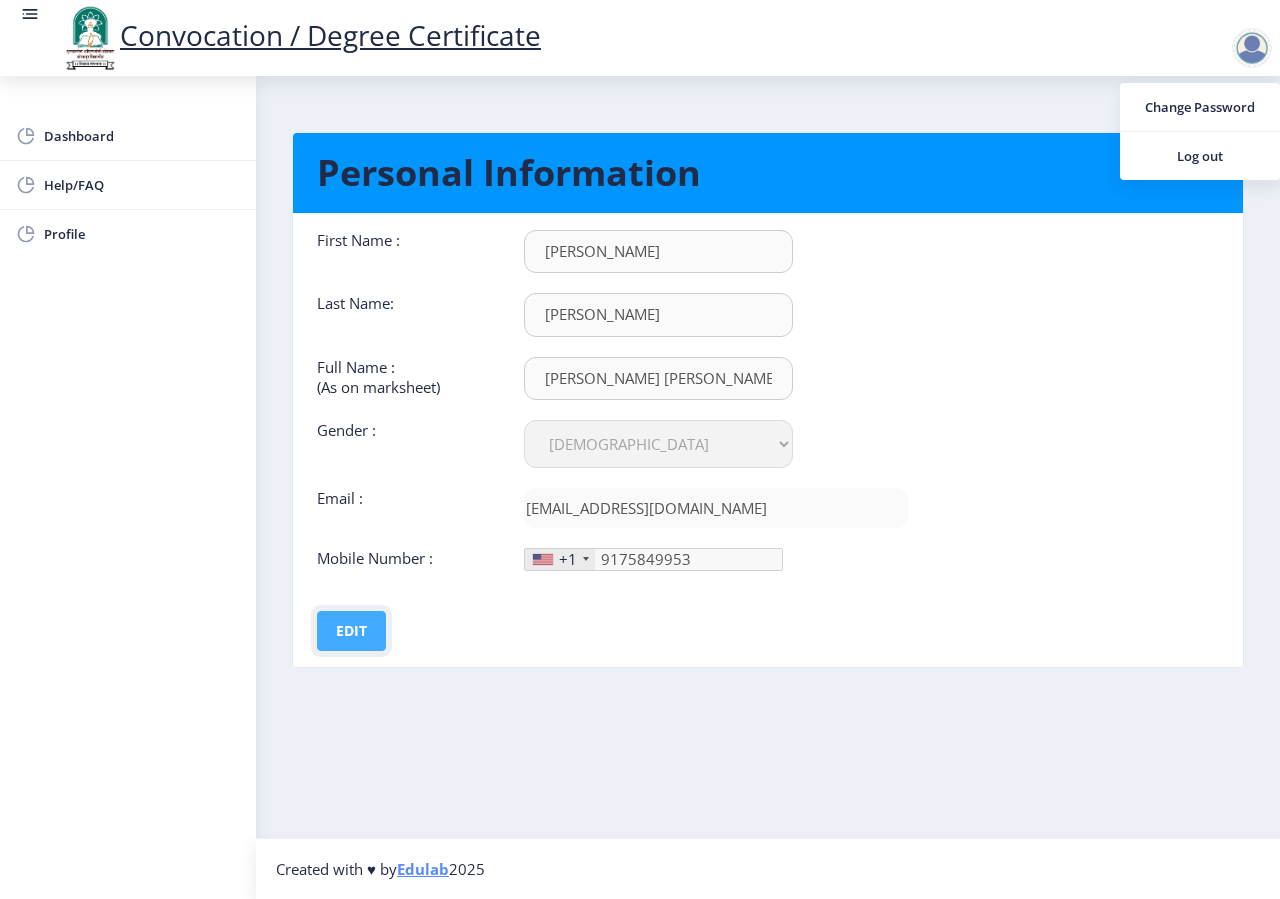 click on "Edit" 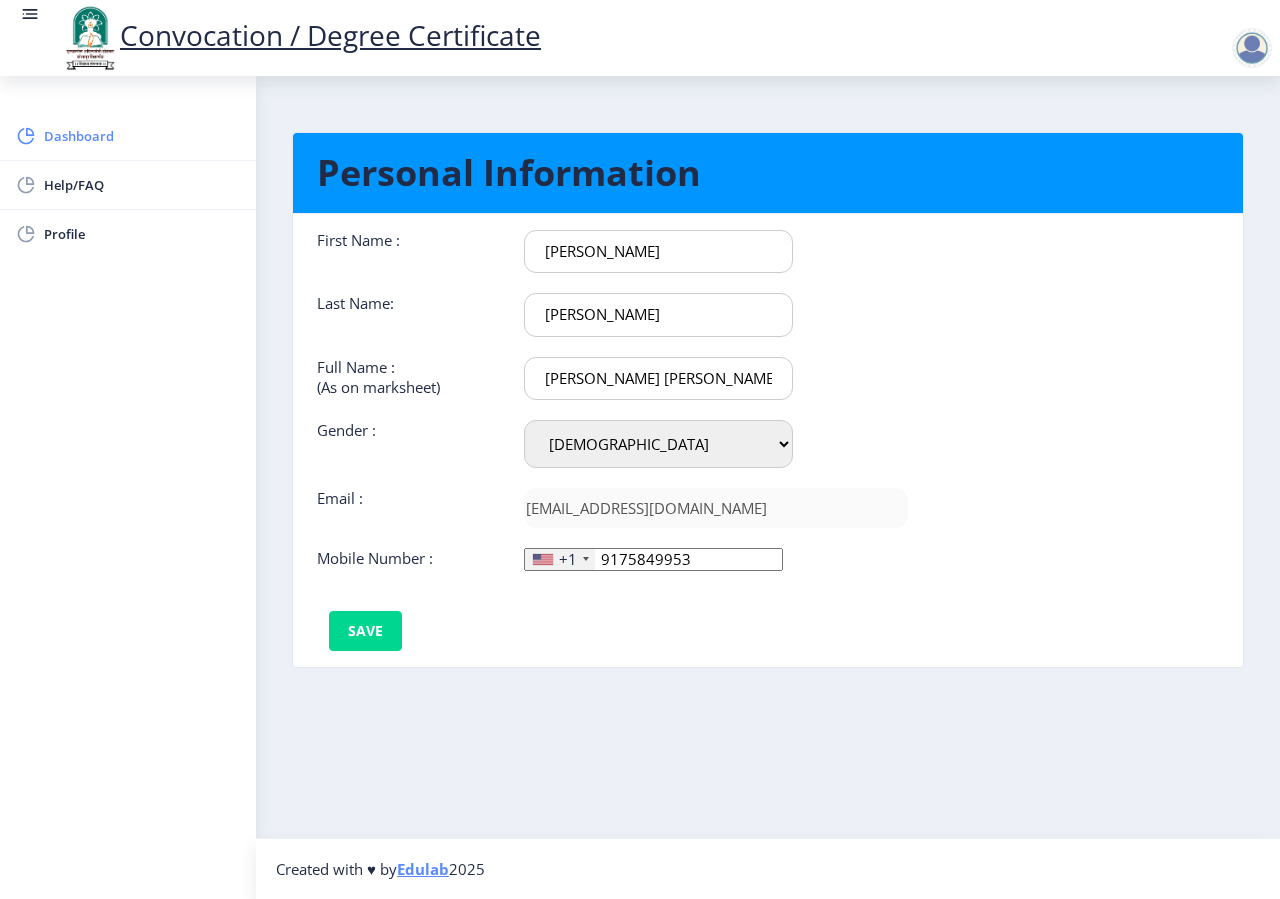 click on "Dashboard" 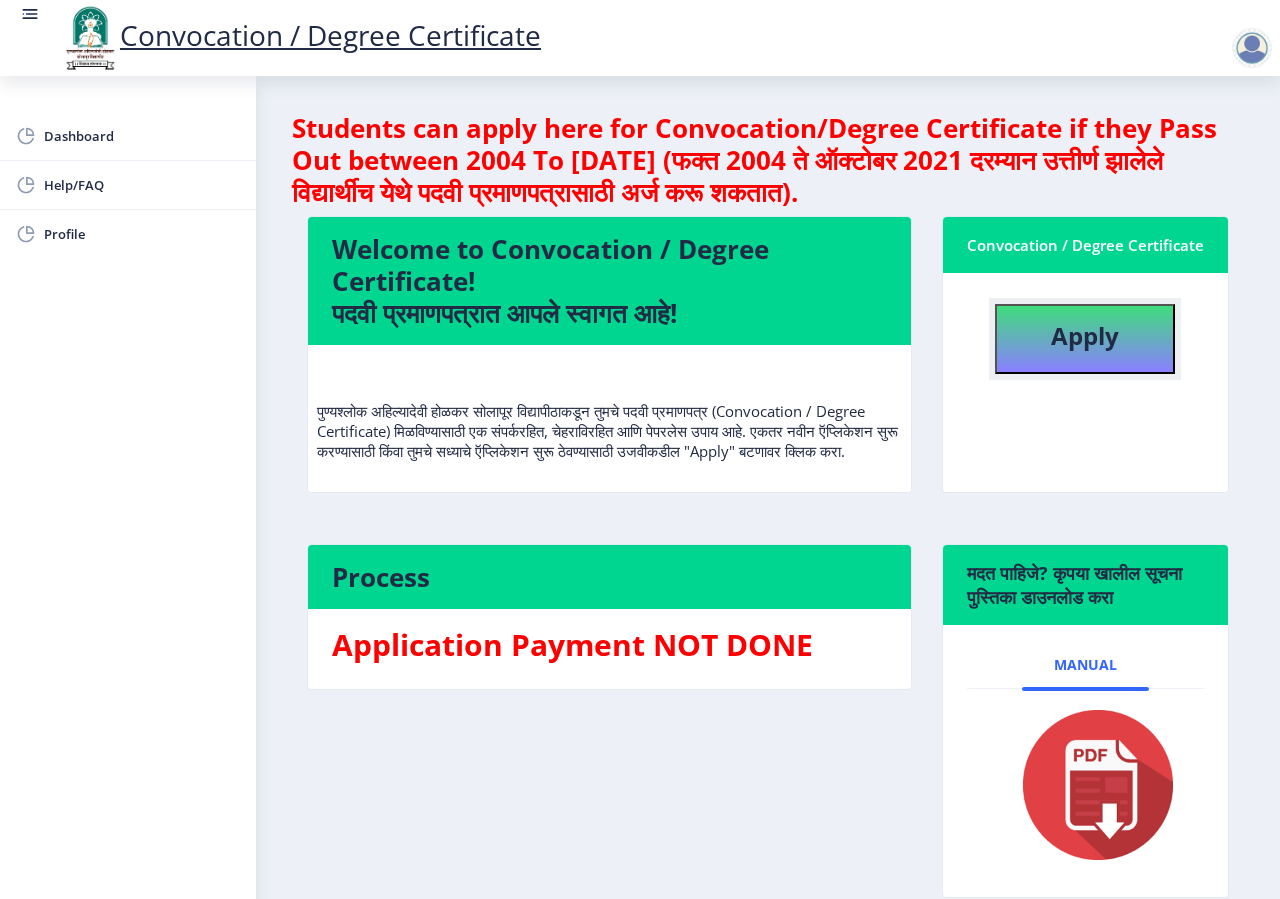 click on "Apply" 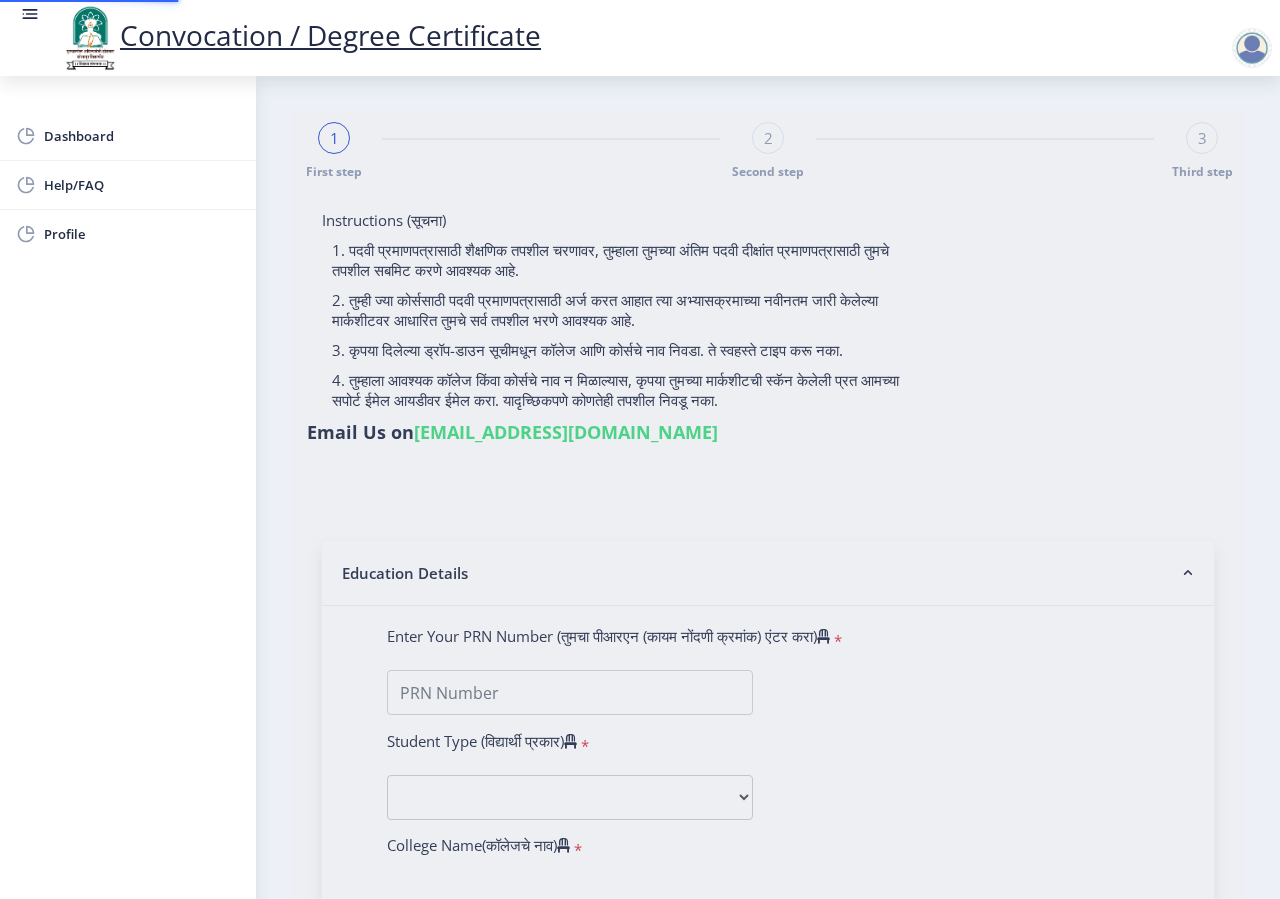 type on "[PERSON_NAME] [PERSON_NAME]" 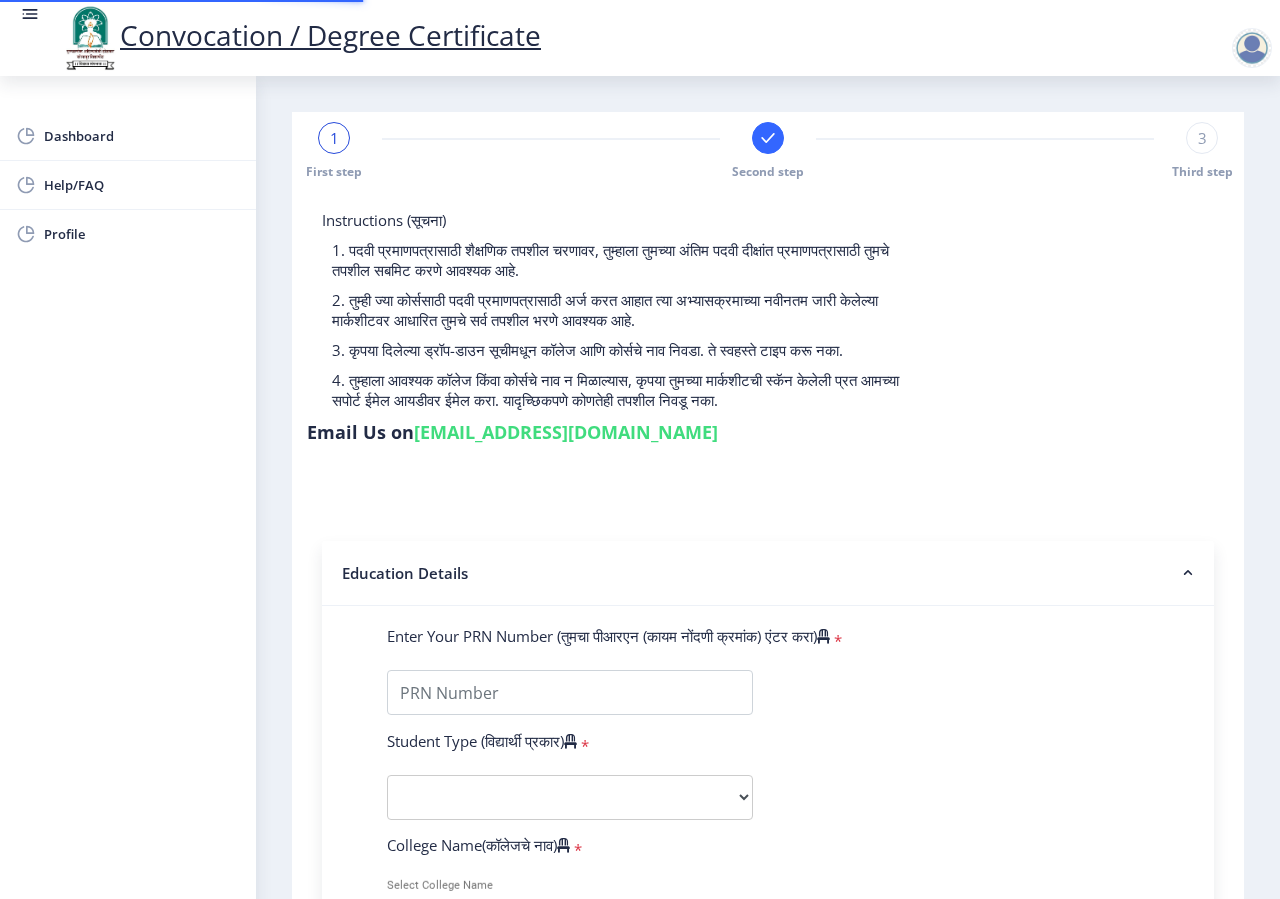 type on "0700000880" 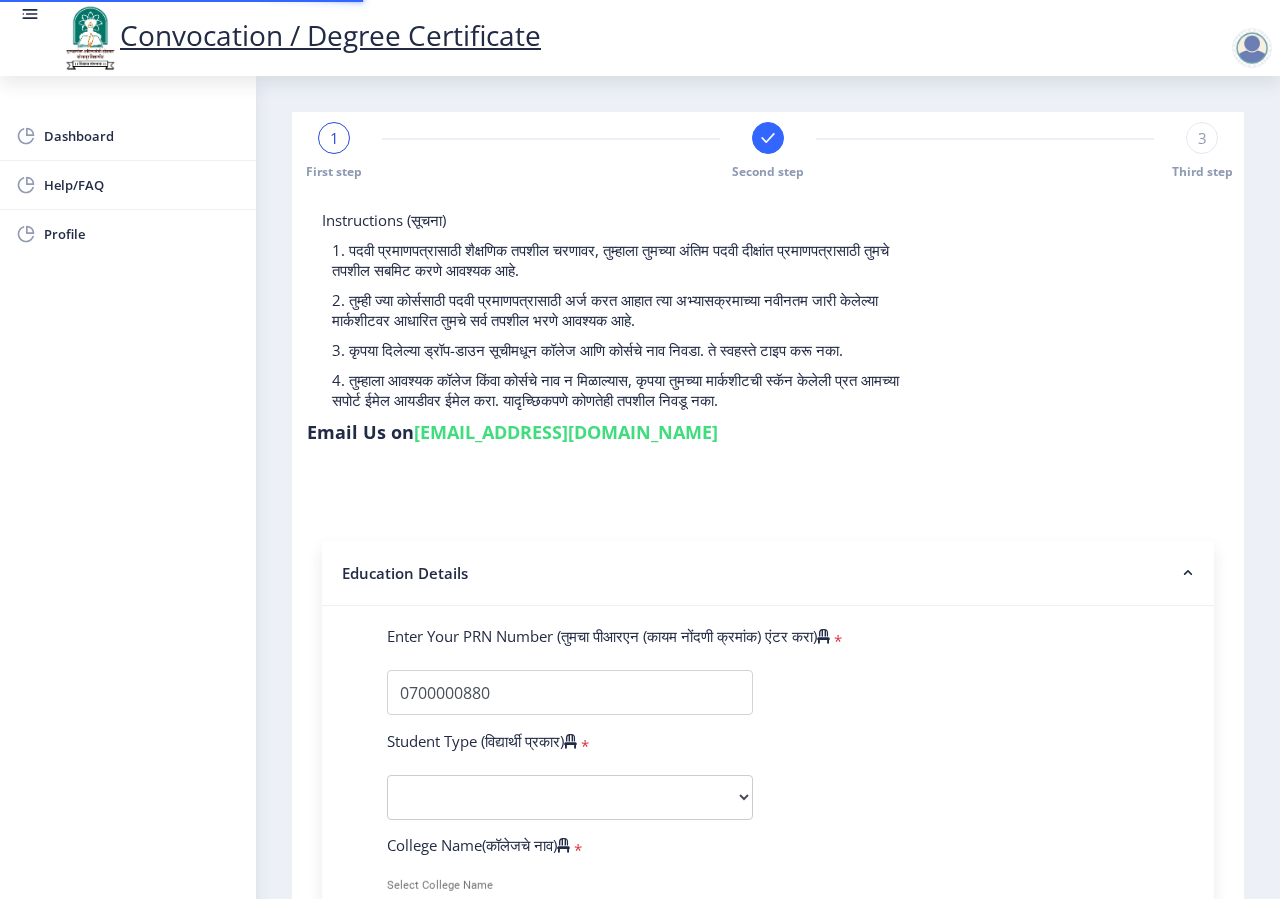 select on "Regular" 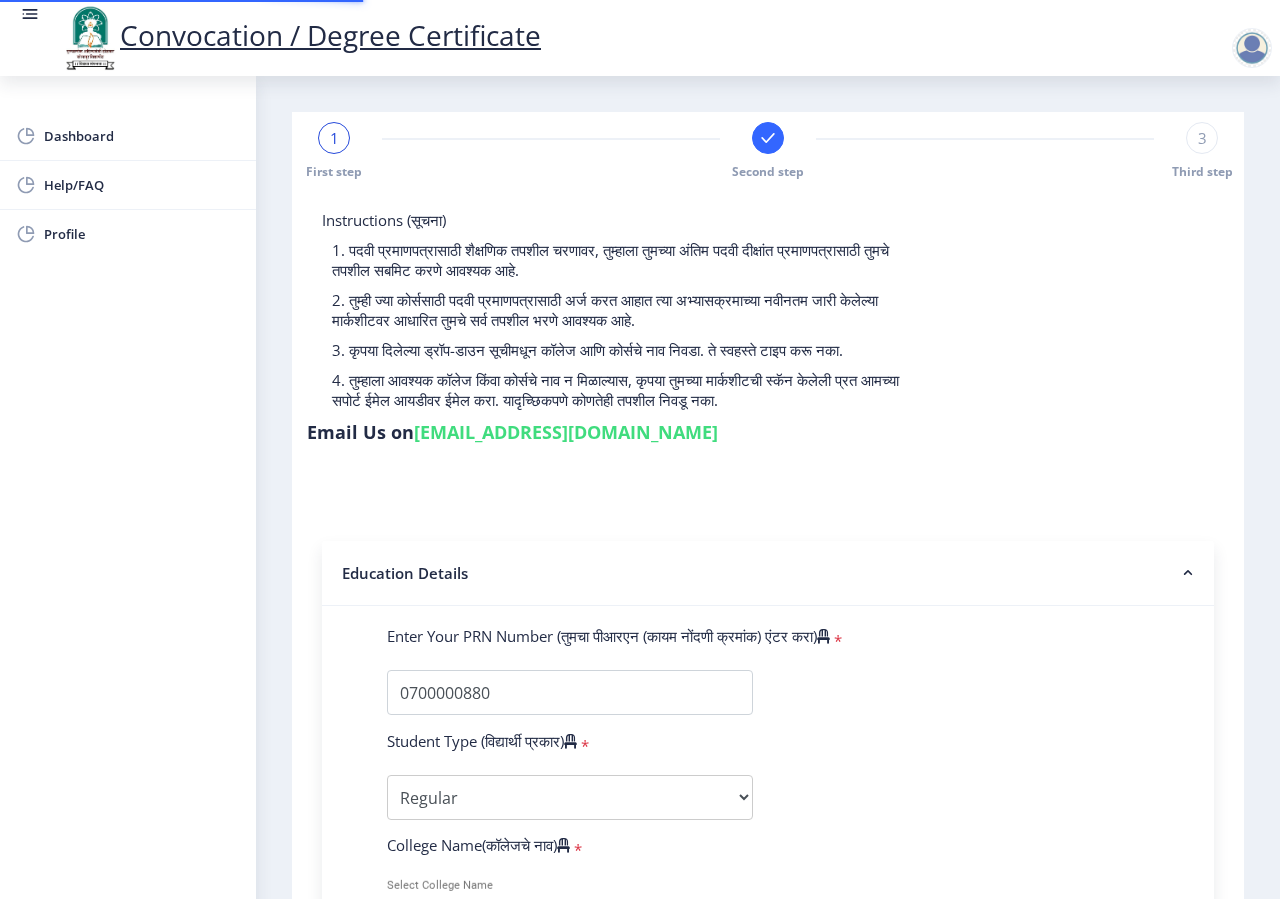 select 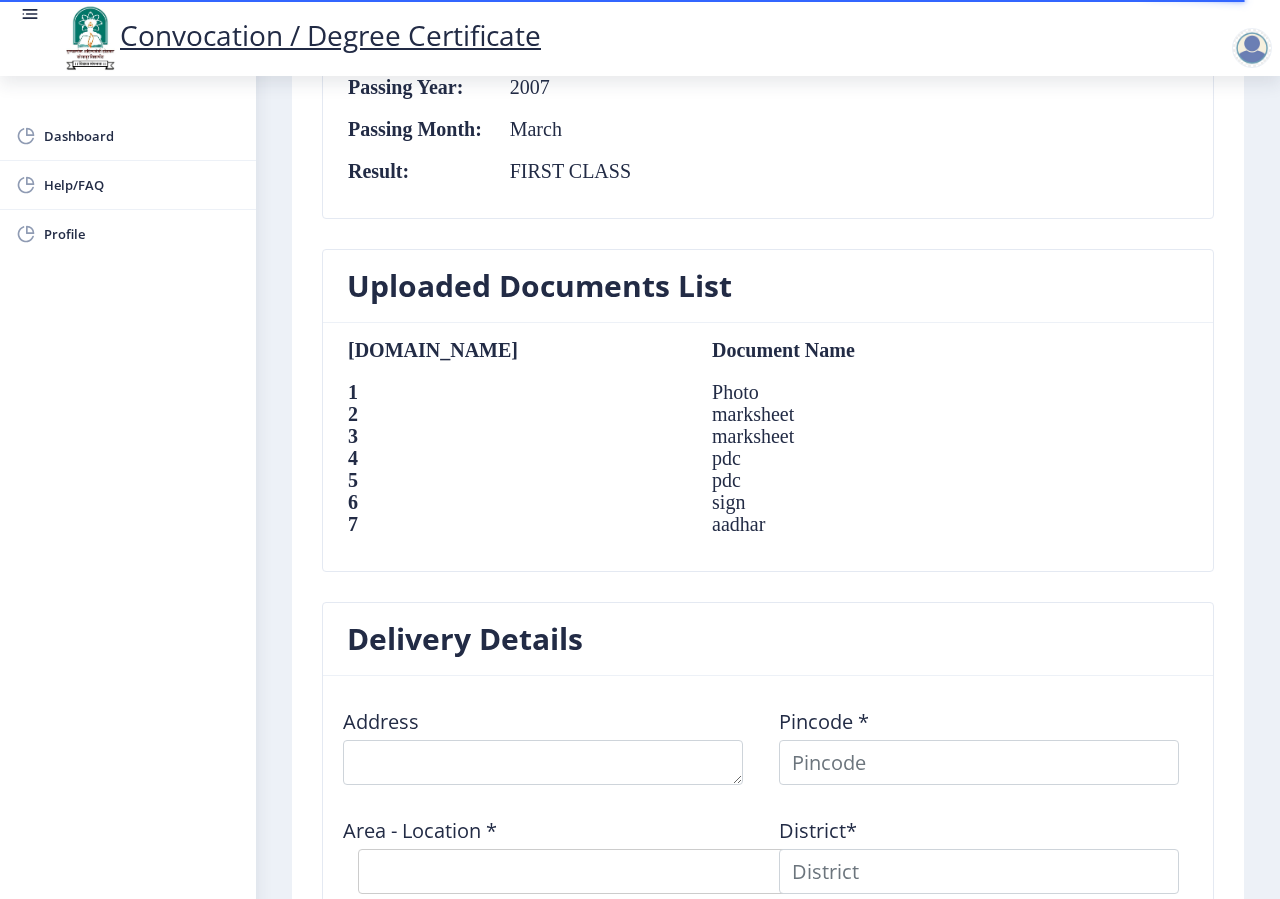 scroll, scrollTop: 1495, scrollLeft: 0, axis: vertical 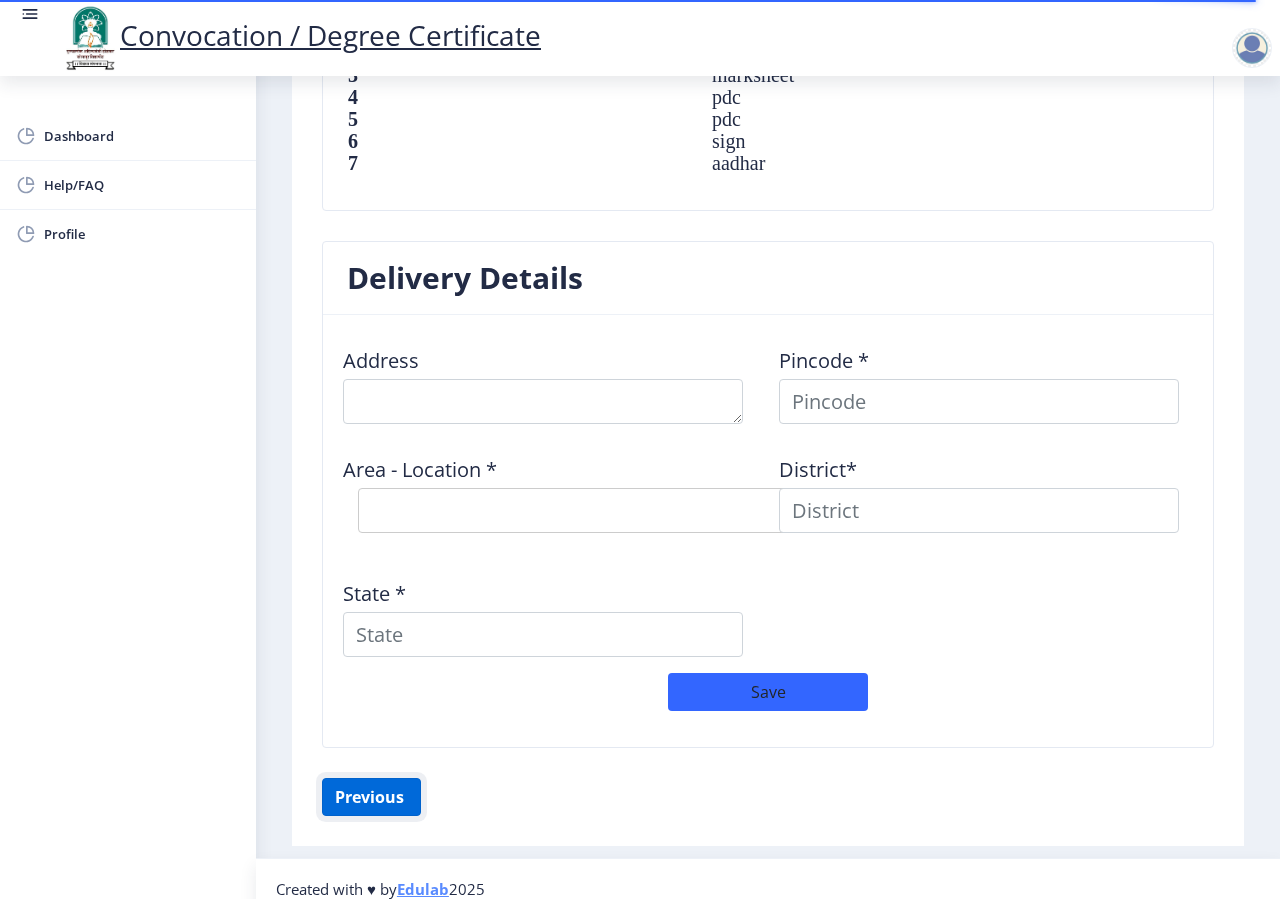 click on "Previous ‍" 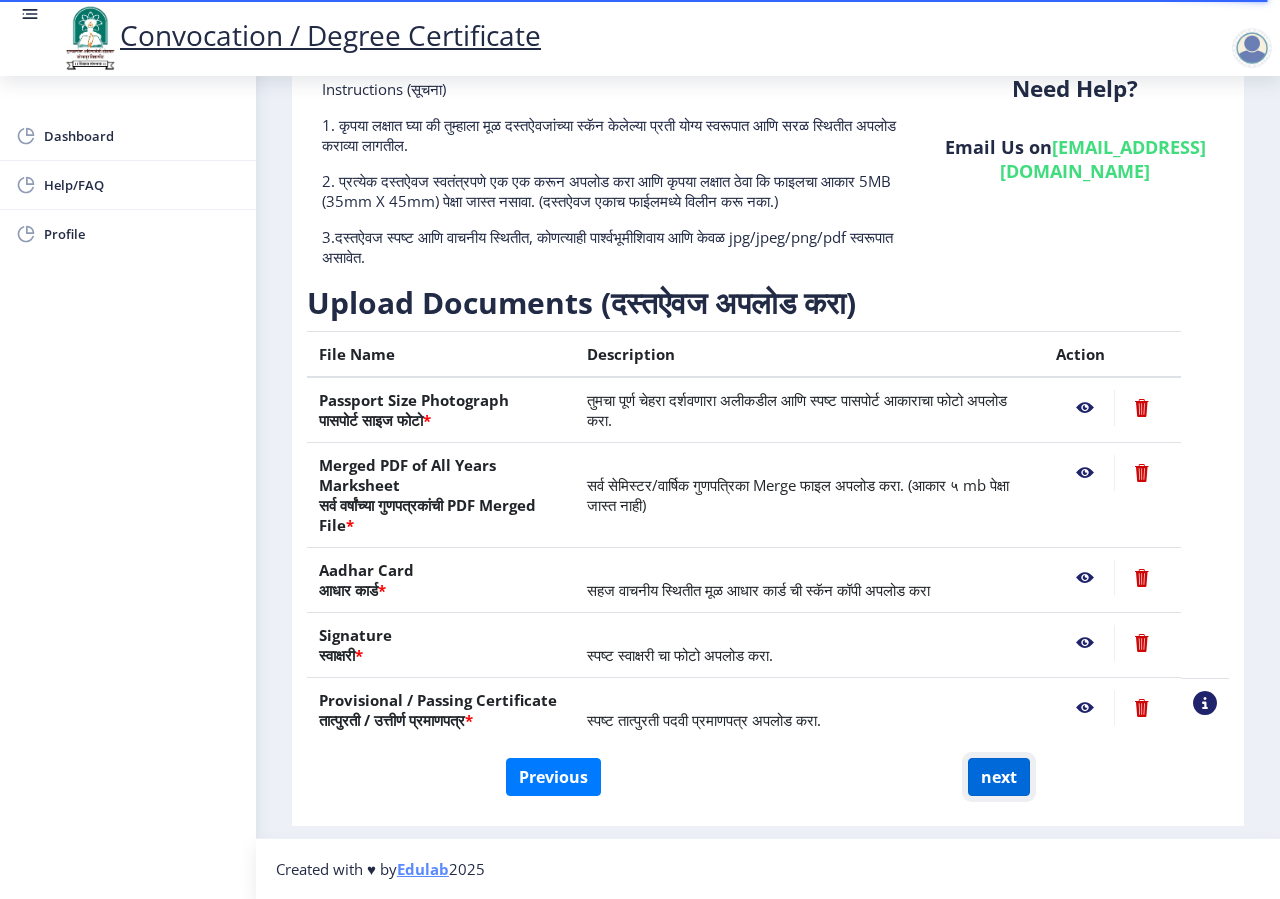 click on "next" 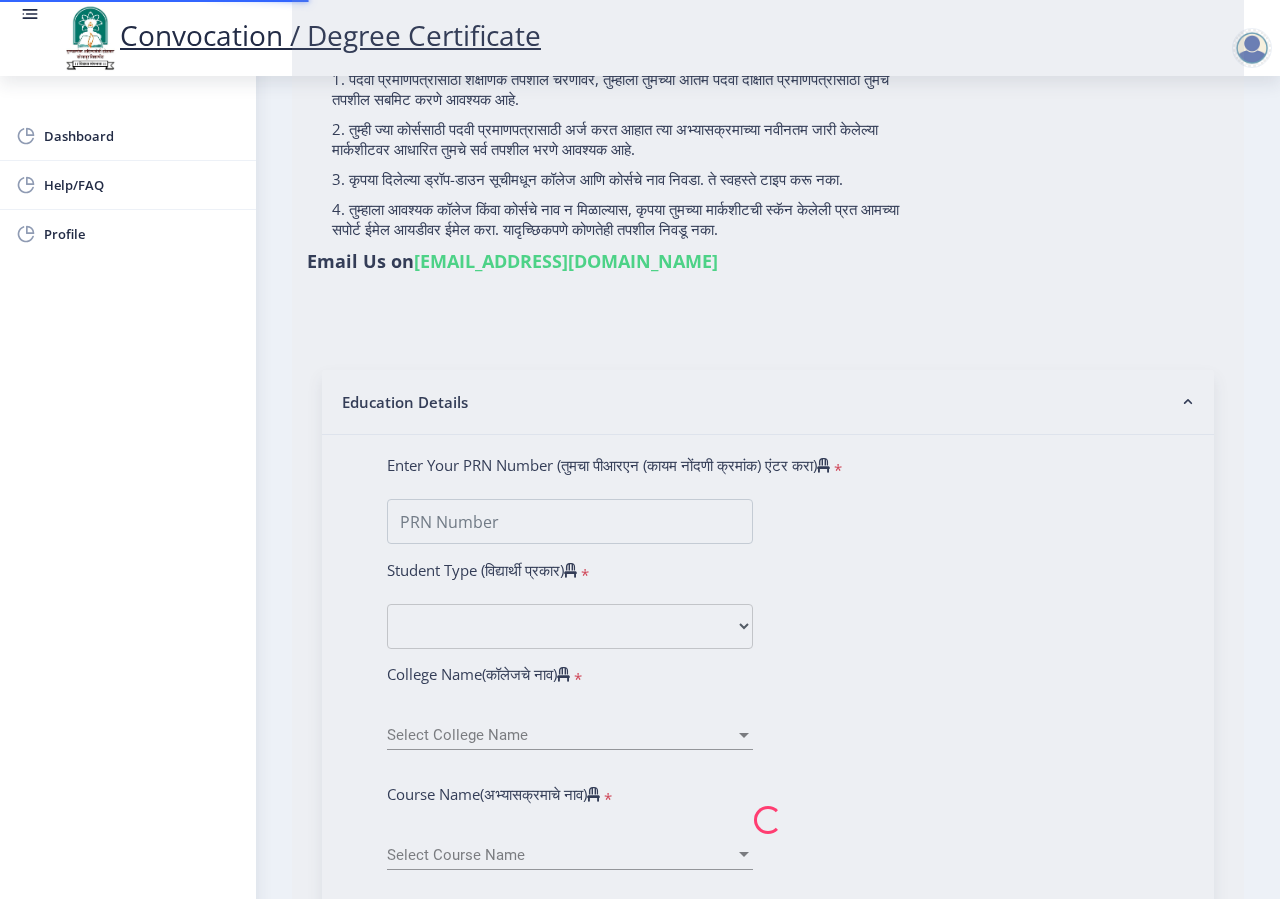 scroll, scrollTop: 0, scrollLeft: 0, axis: both 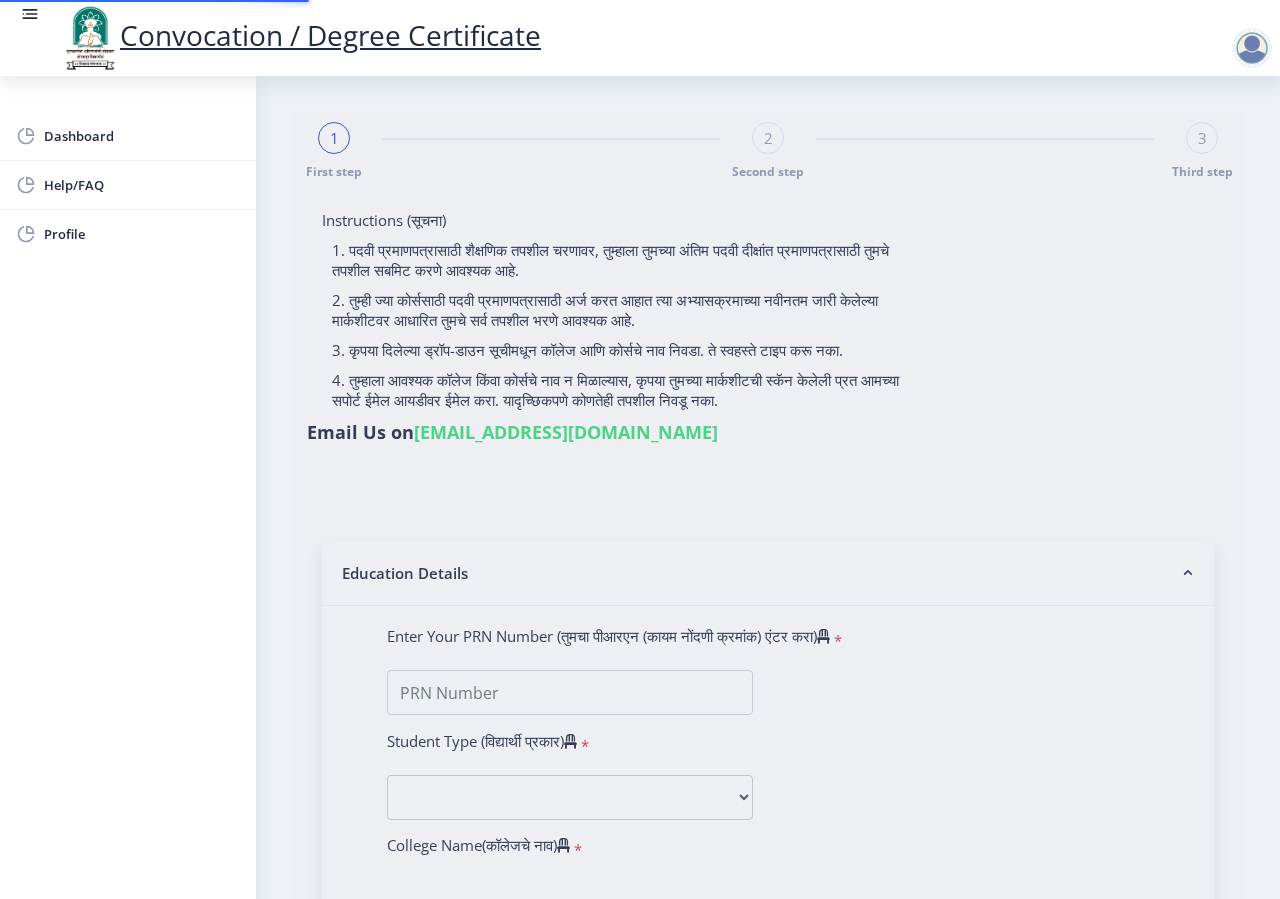 select 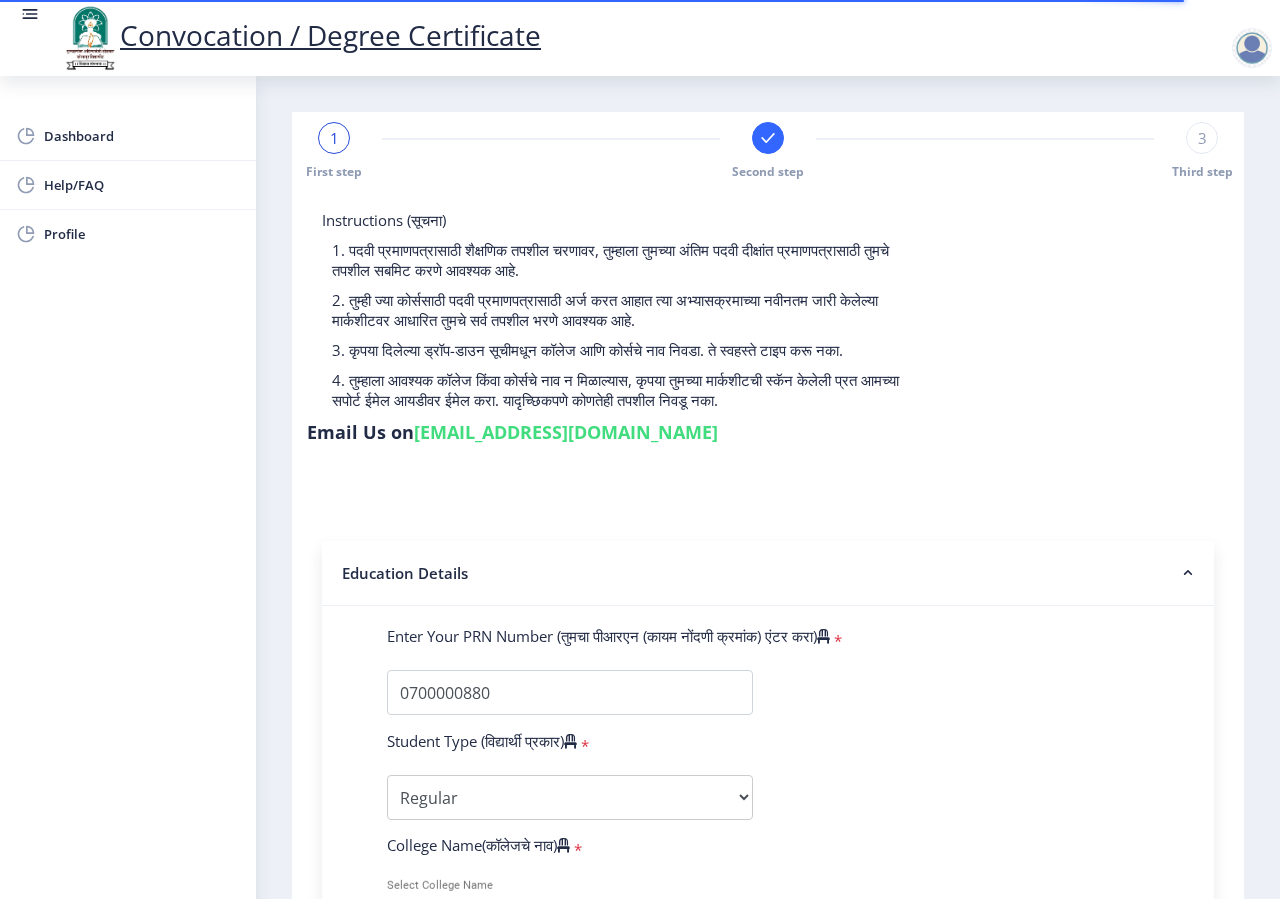 select 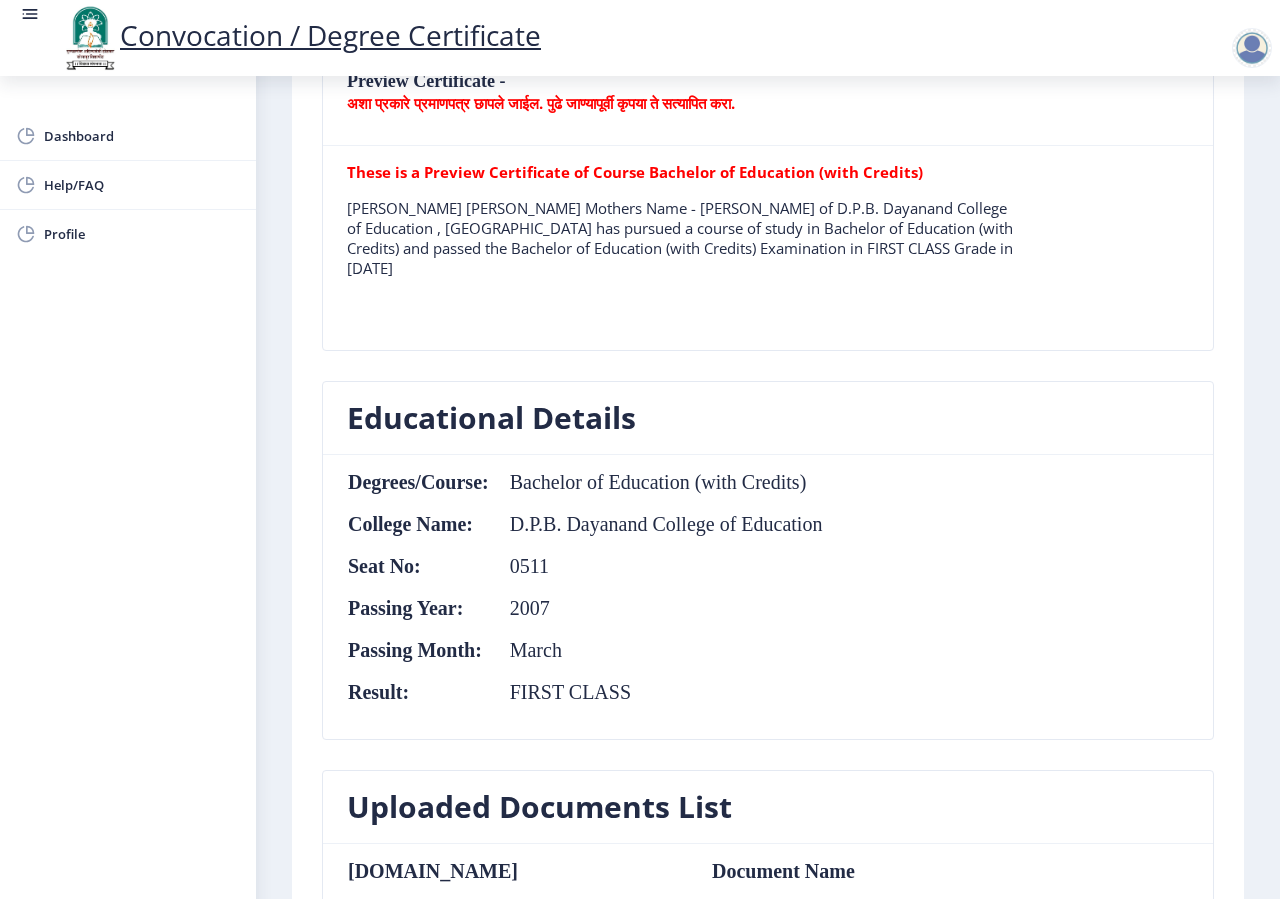 scroll, scrollTop: 0, scrollLeft: 0, axis: both 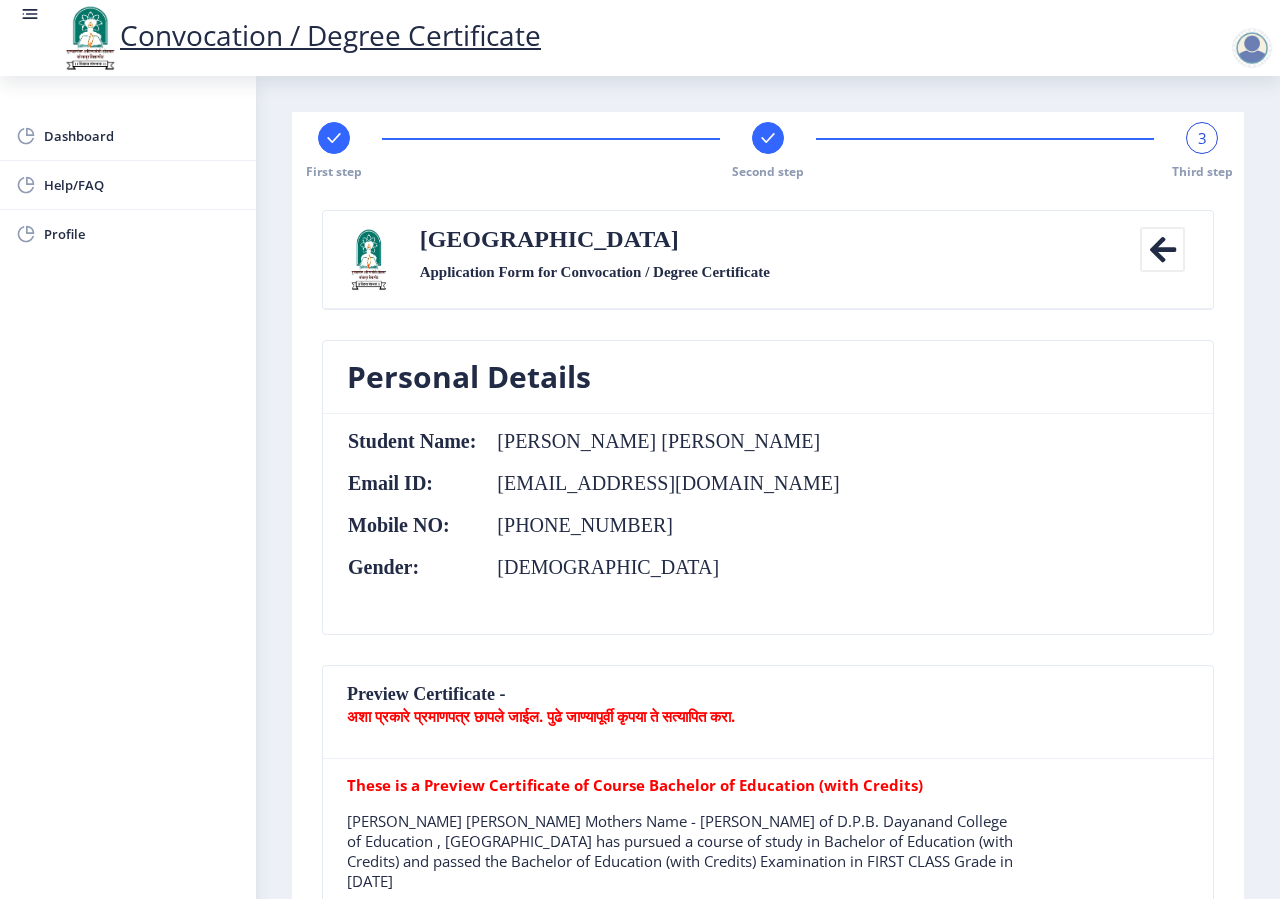 click 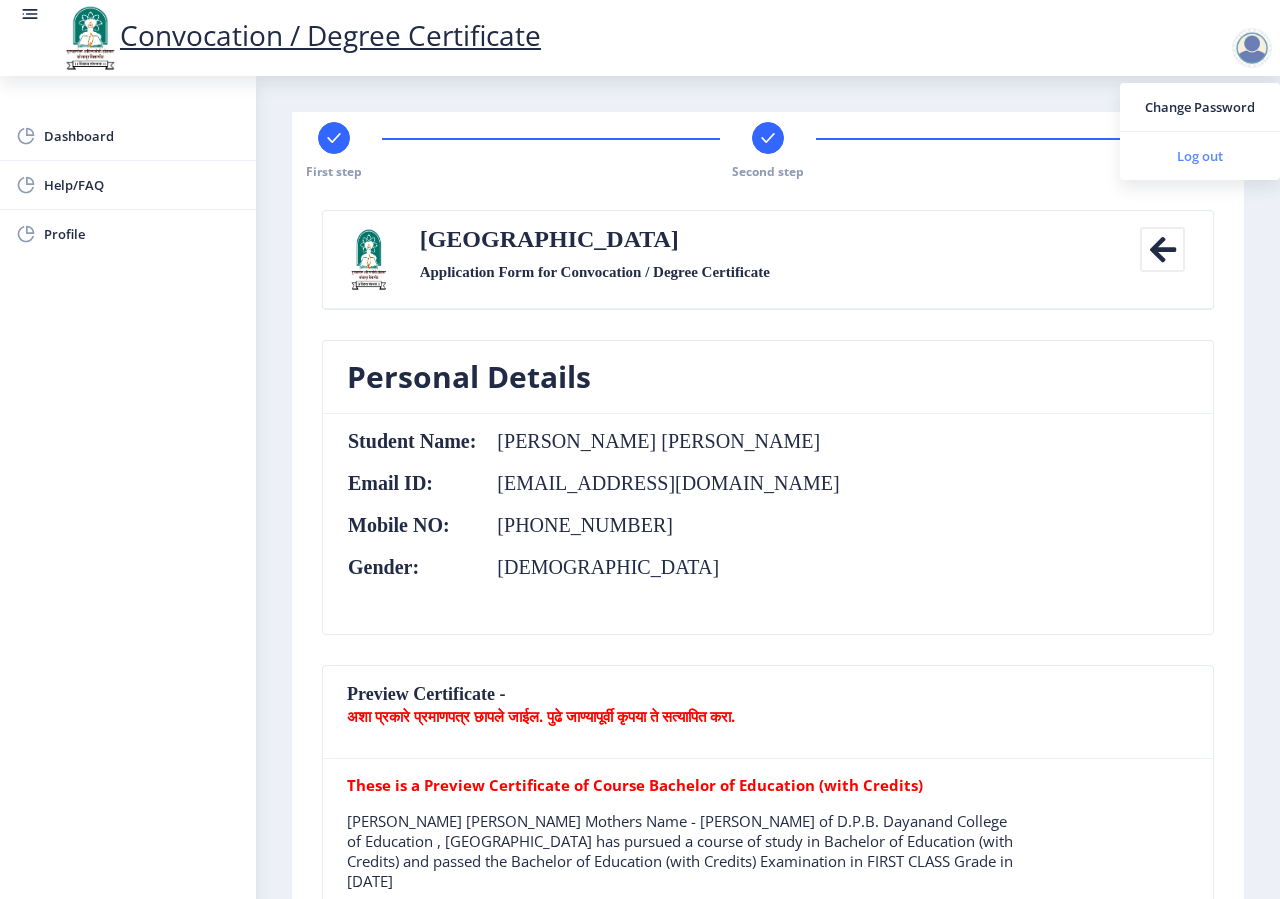 click on "Log out" at bounding box center (1200, 156) 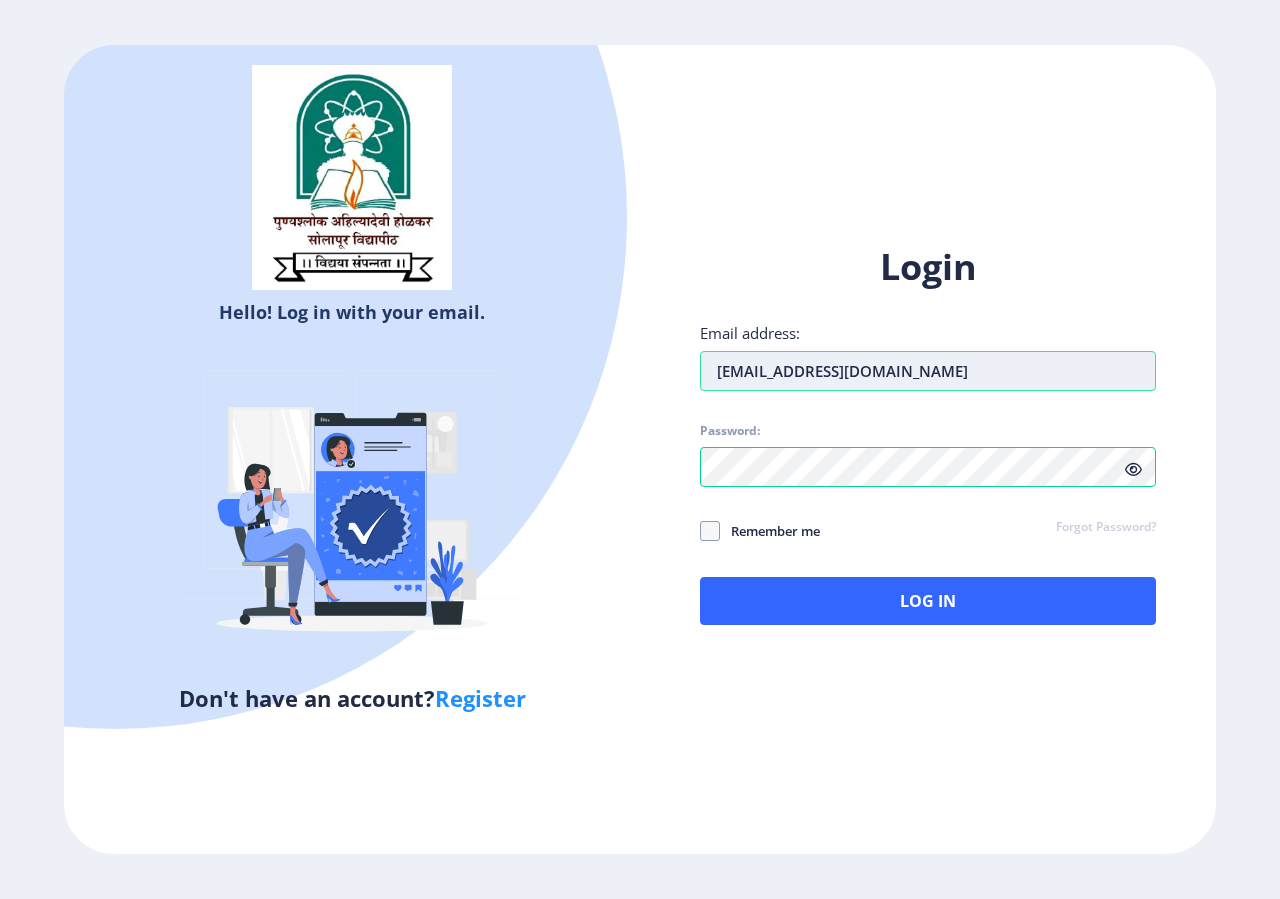 click on "[EMAIL_ADDRESS][DOMAIN_NAME]" at bounding box center [928, 371] 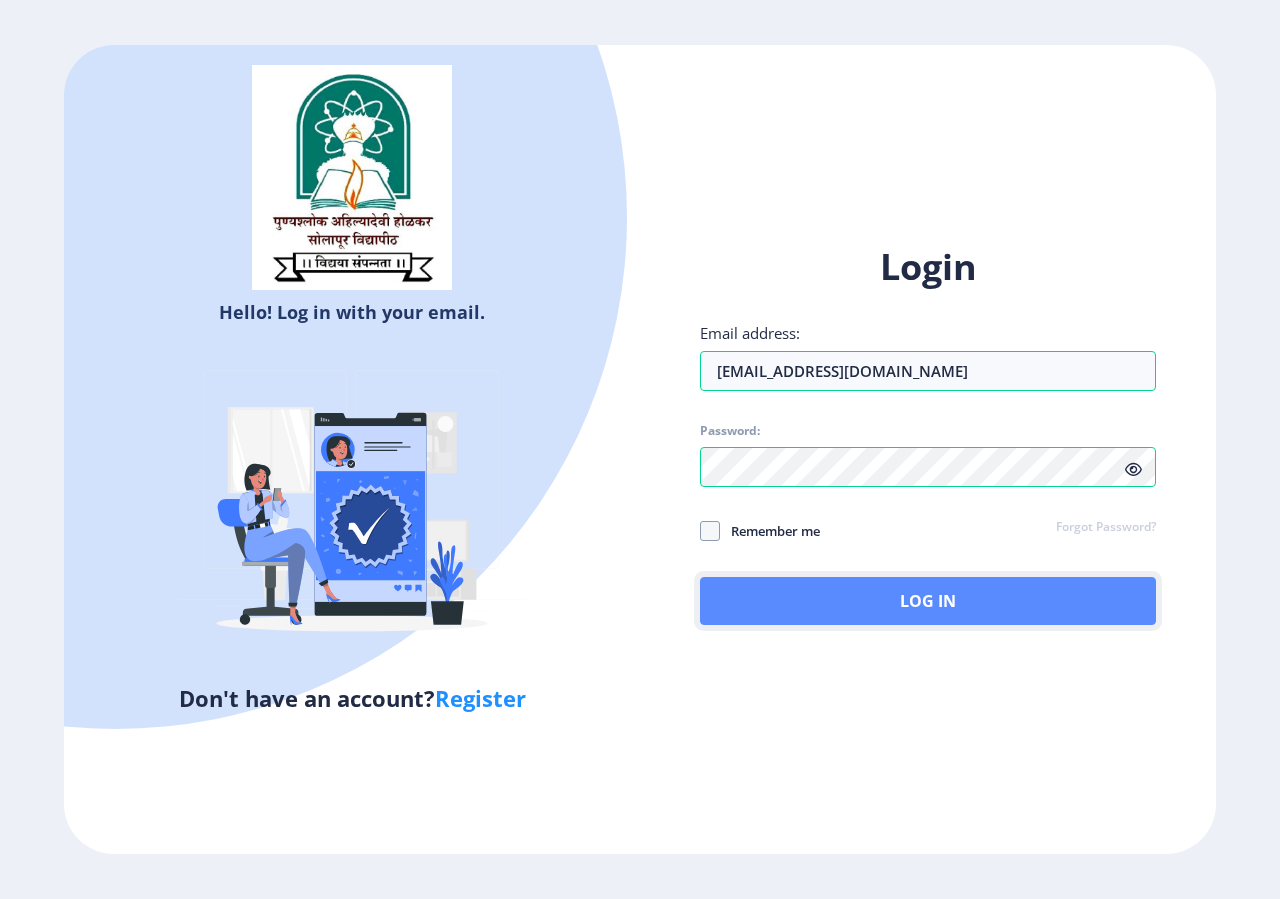 click on "Log In" 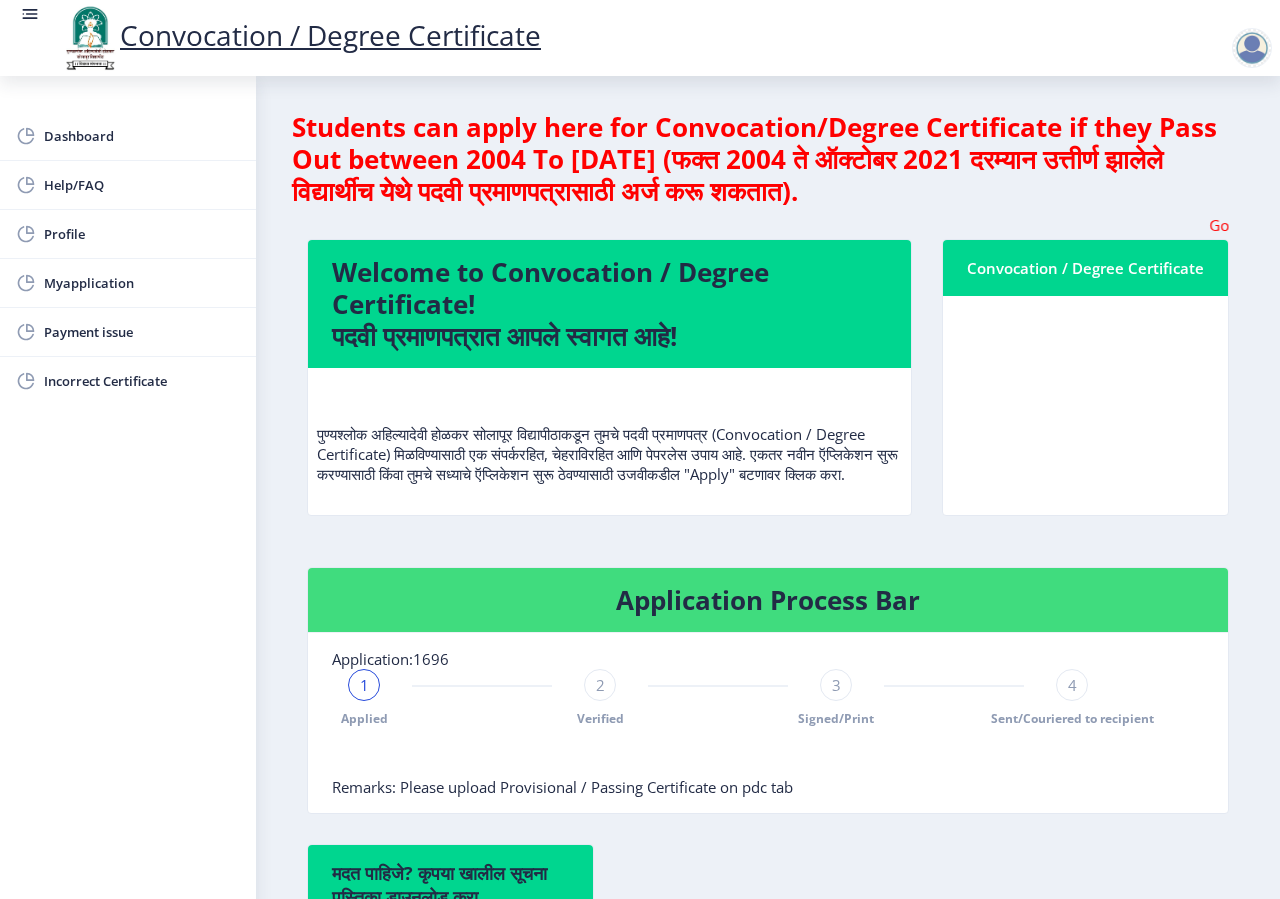 scroll, scrollTop: 0, scrollLeft: 0, axis: both 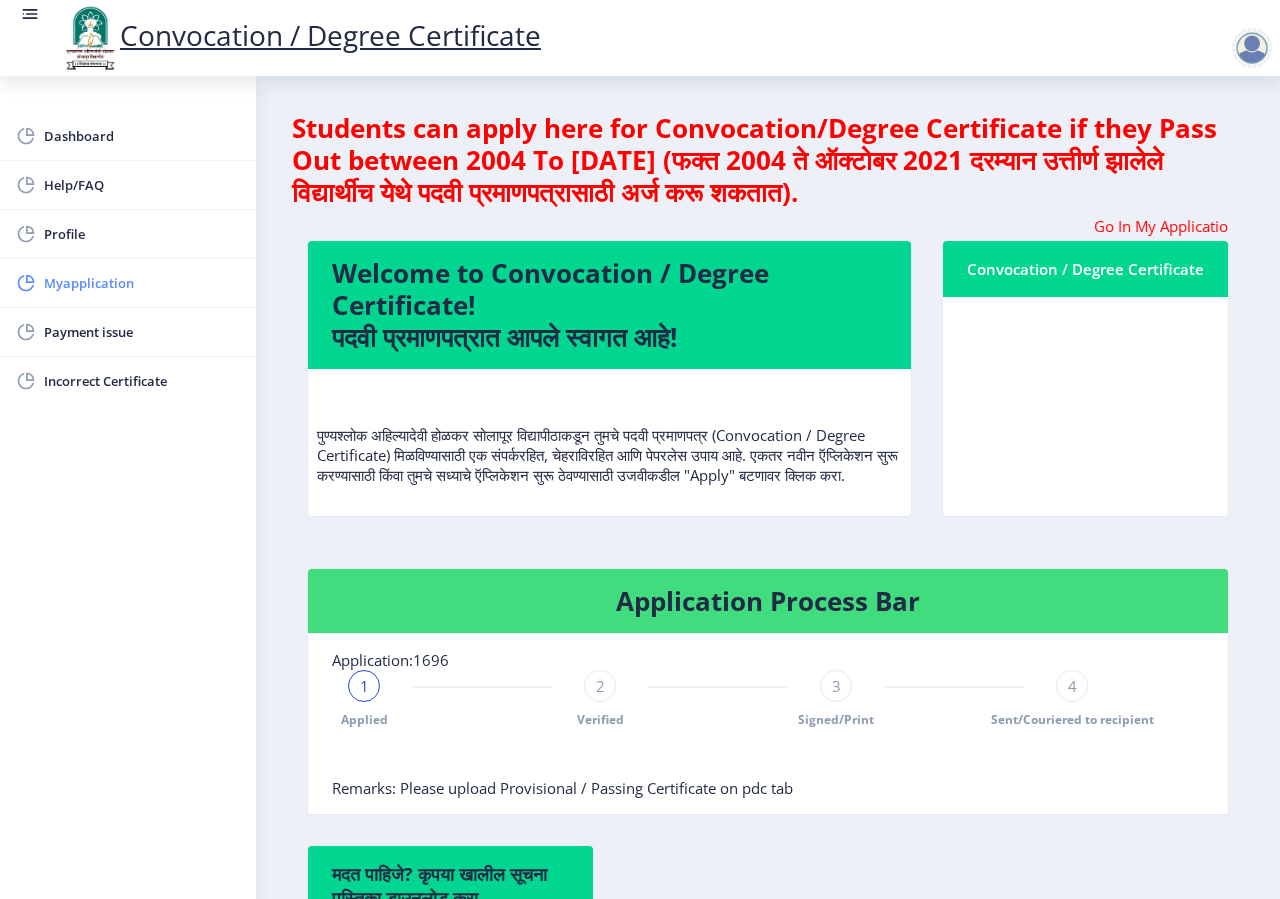 click on "Myapplication" 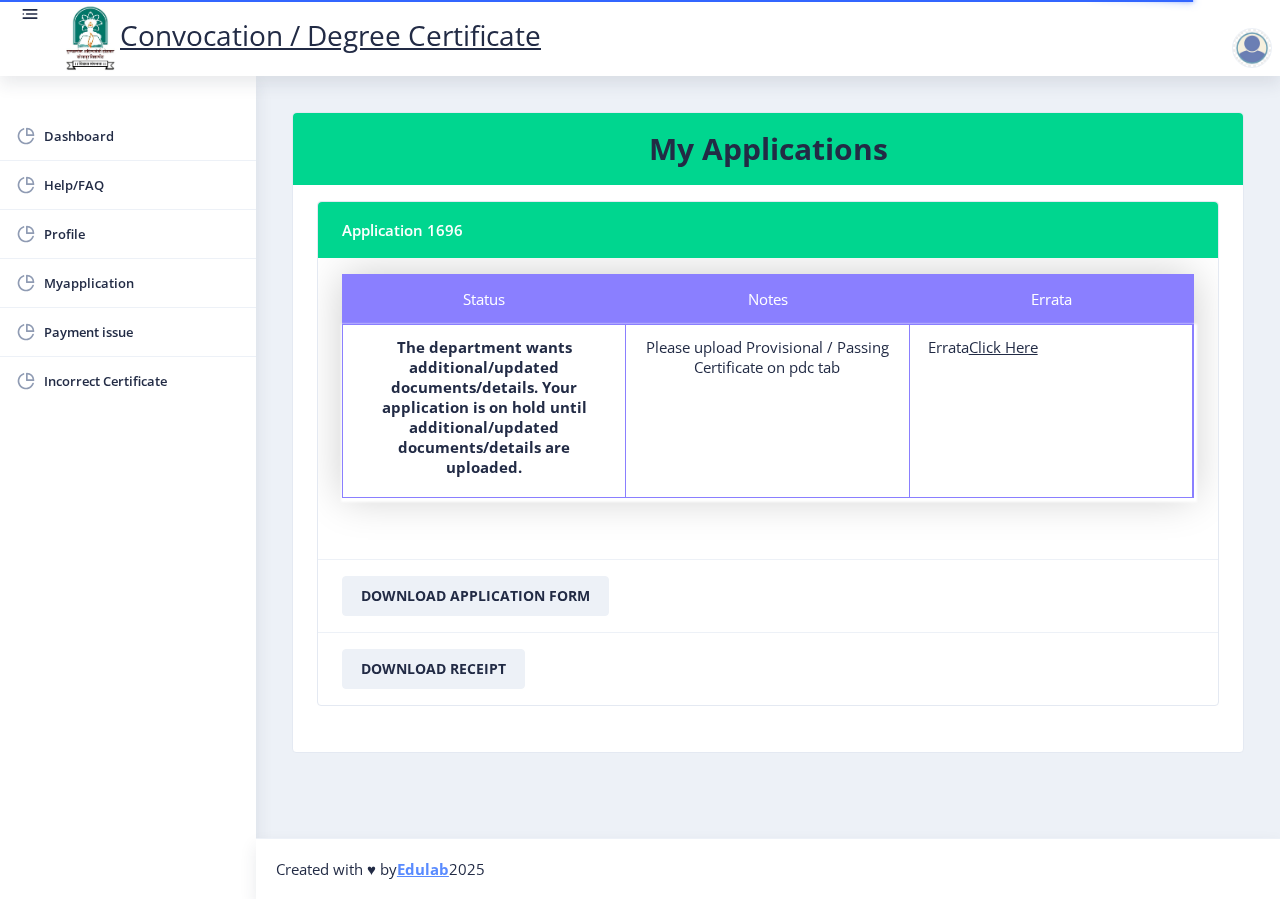 click on "Click Here" 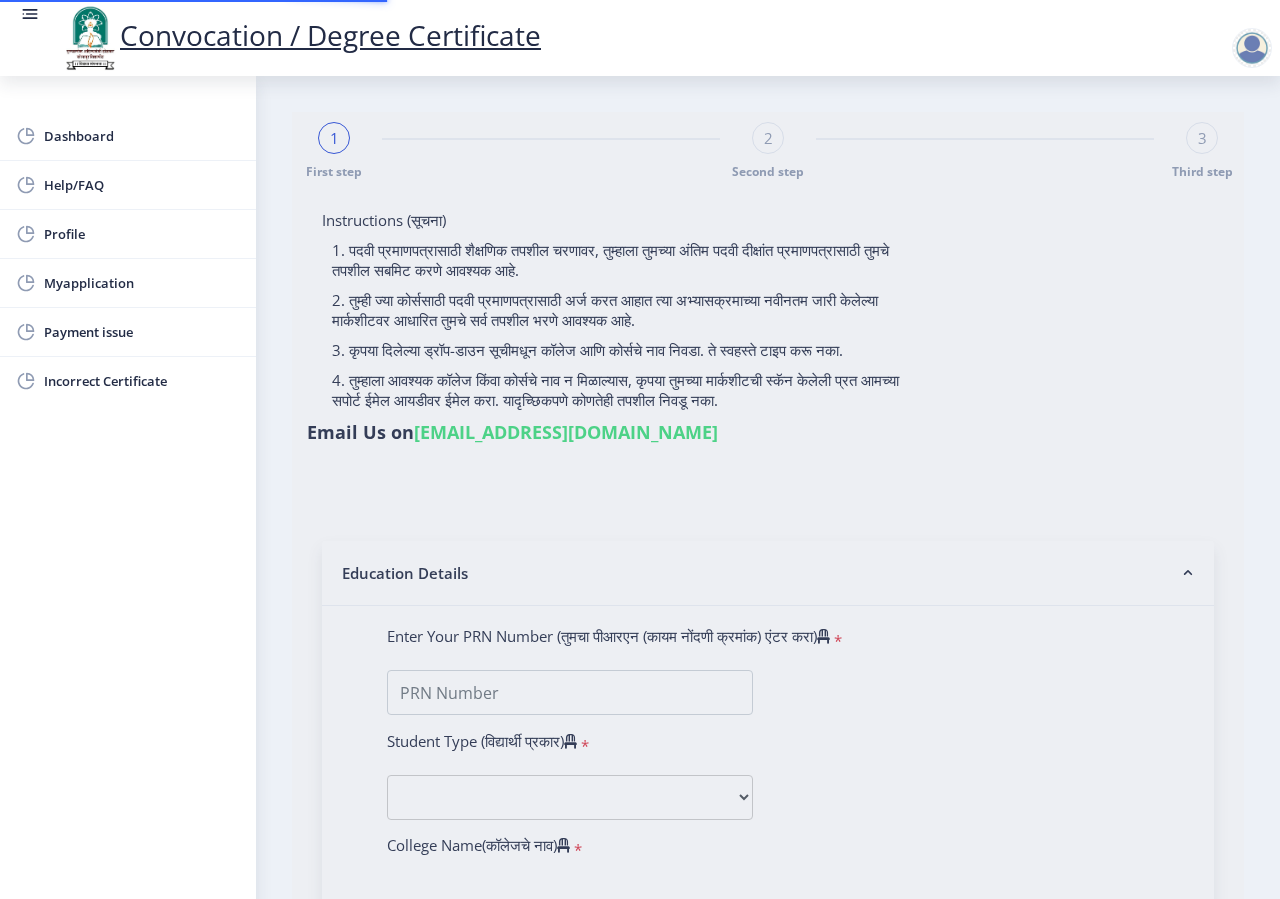 type on "[PERSON_NAME] [PERSON_NAME]" 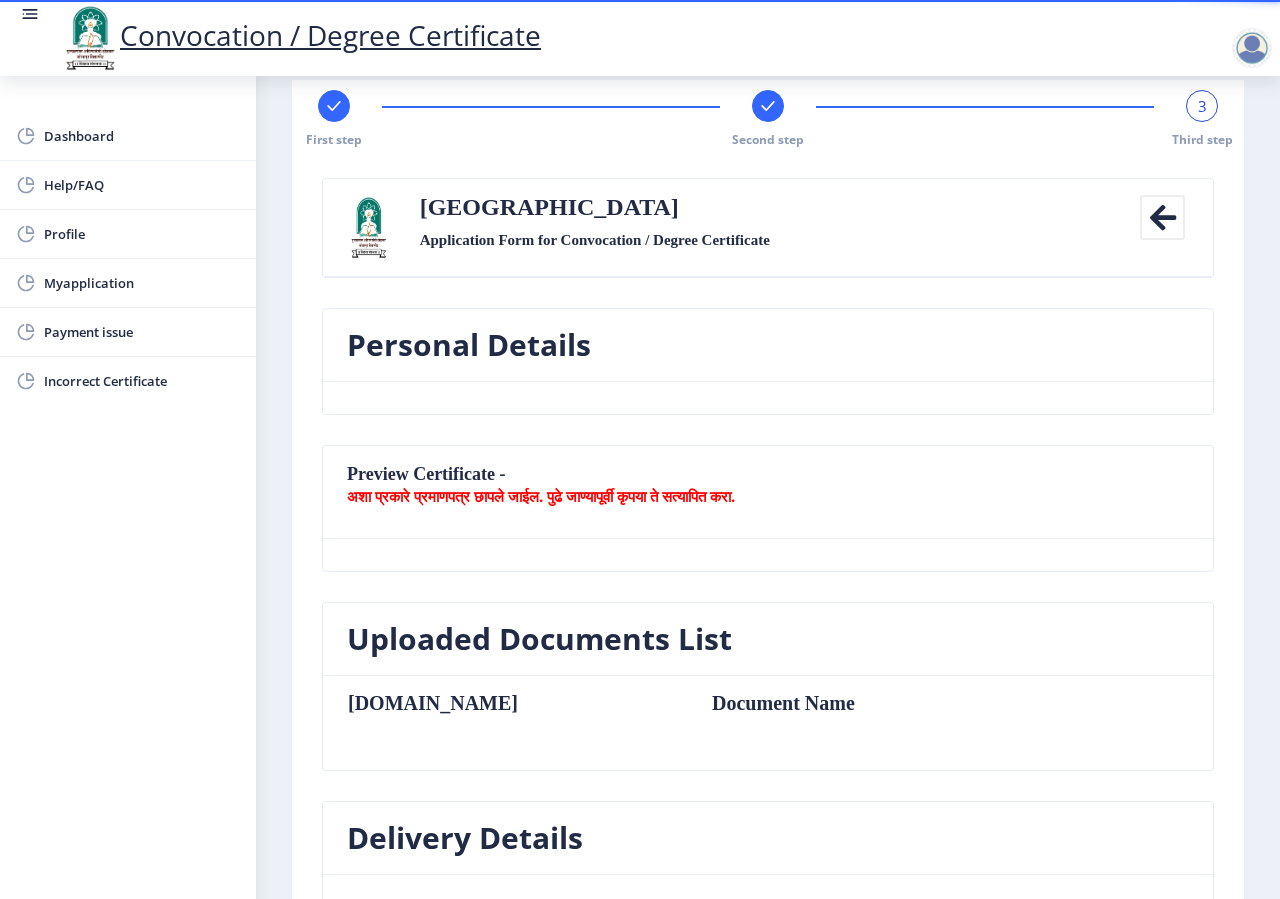 scroll, scrollTop: 0, scrollLeft: 0, axis: both 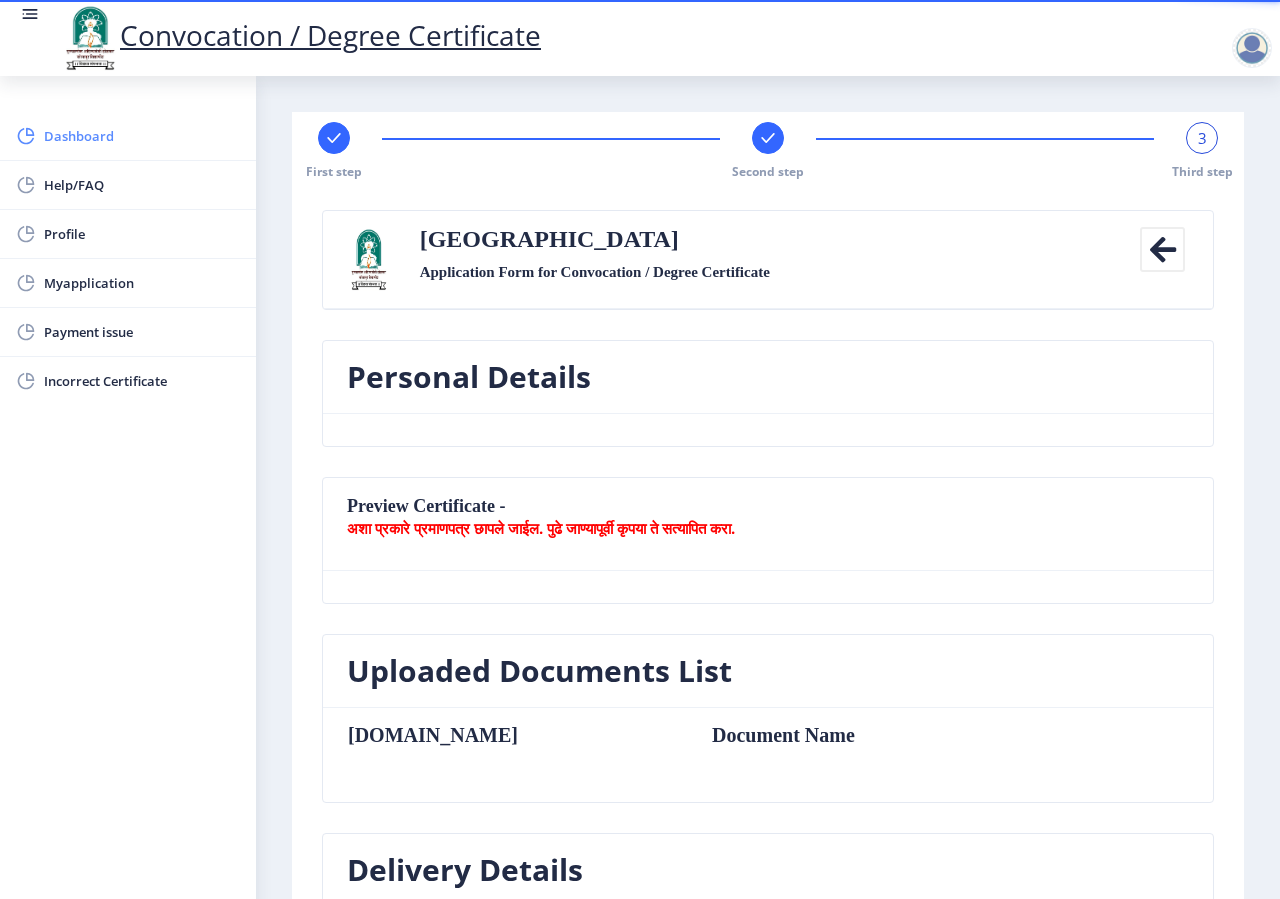 click on "Dashboard" 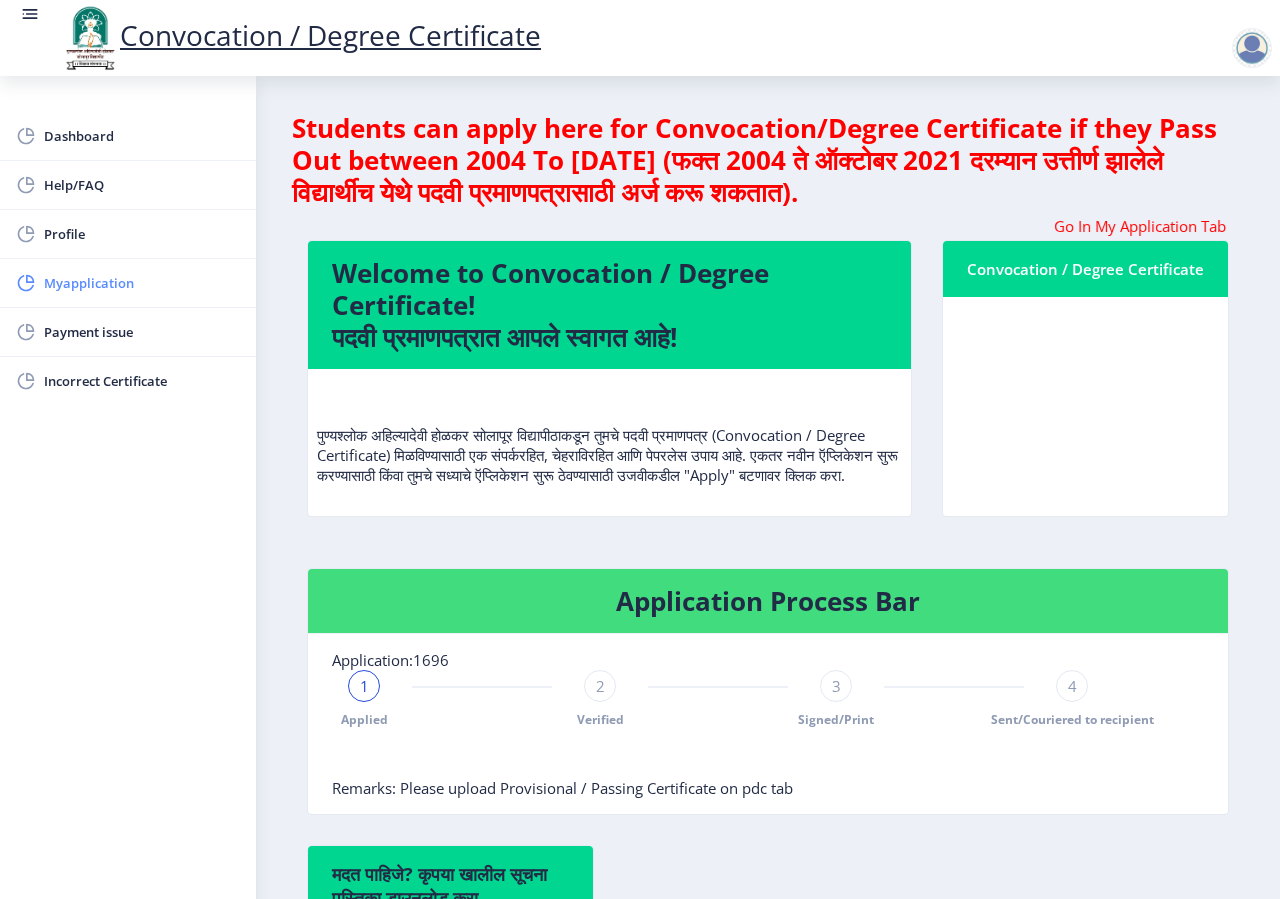 click on "Myapplication" 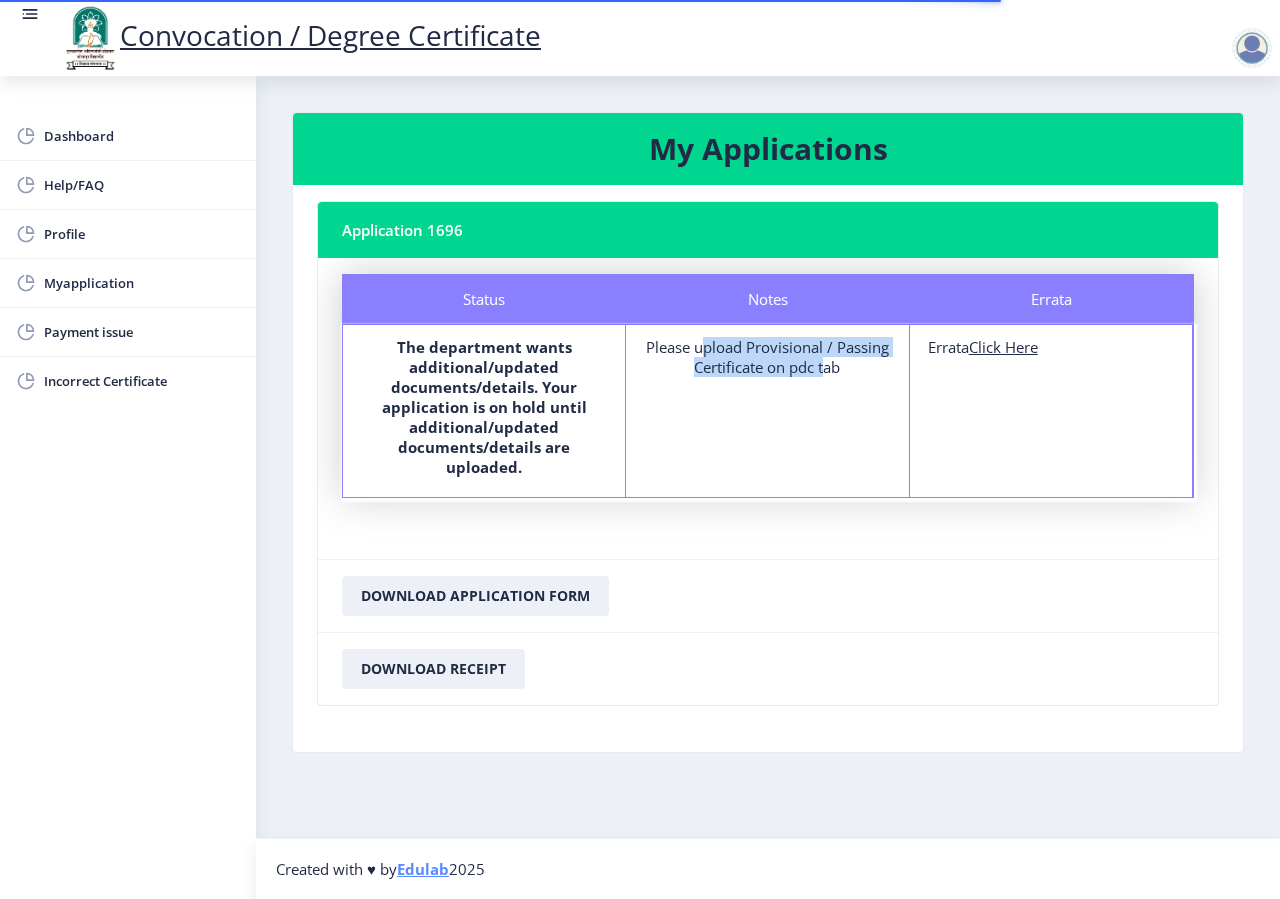 drag, startPoint x: 688, startPoint y: 354, endPoint x: 817, endPoint y: 362, distance: 129.24782 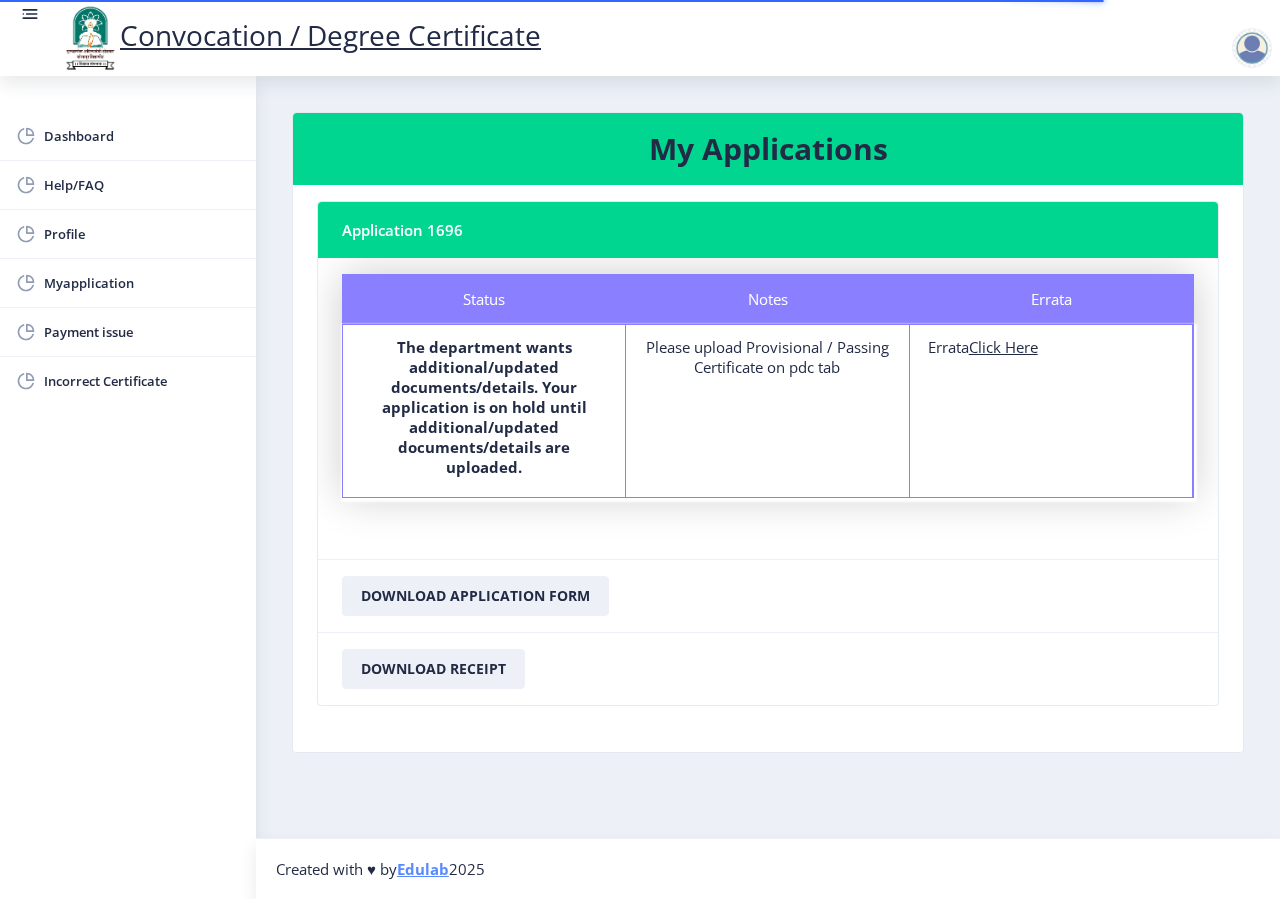 click on "Notes   Please upload Provisional / Passing Certificate on pdc tab" 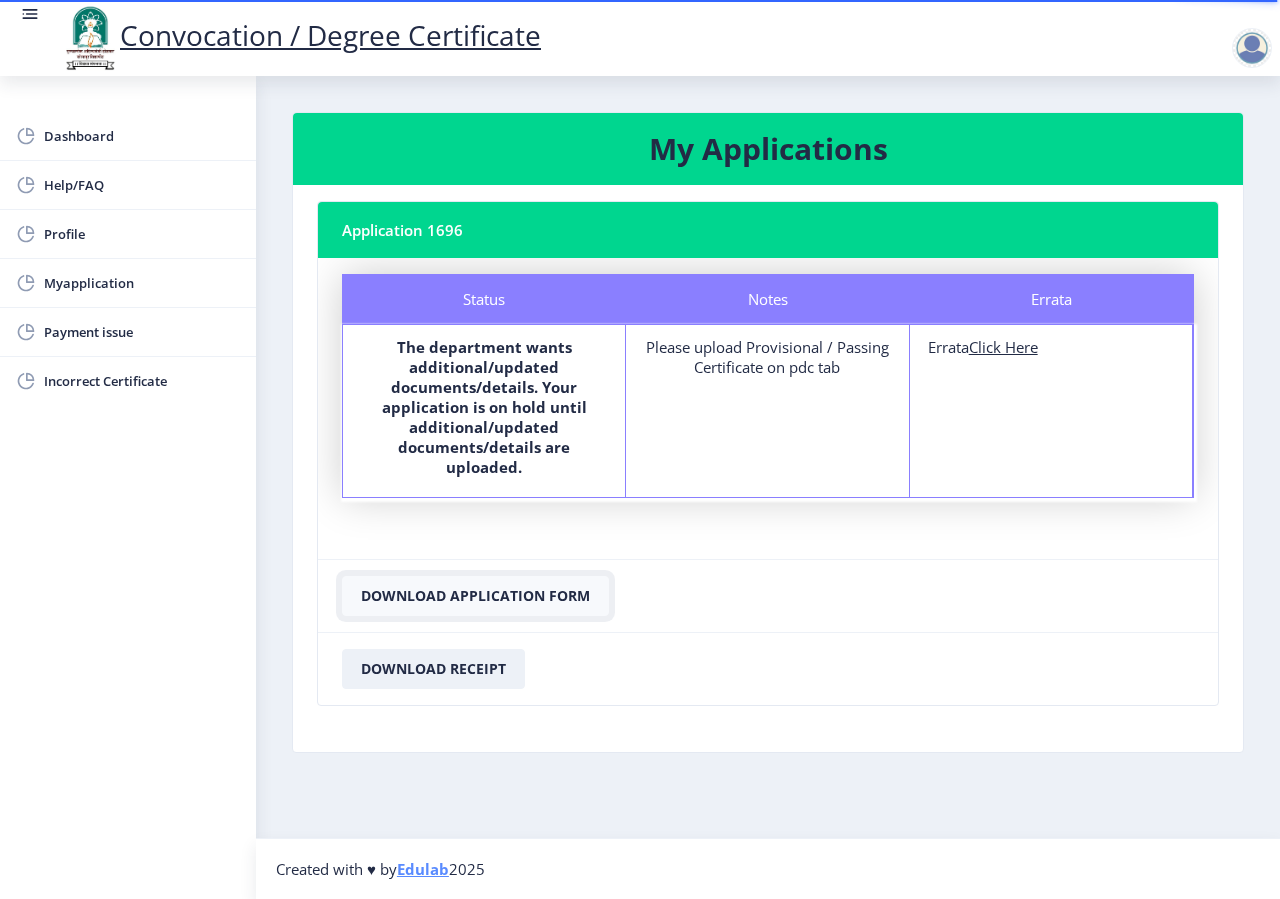 click on "Download Application Form" 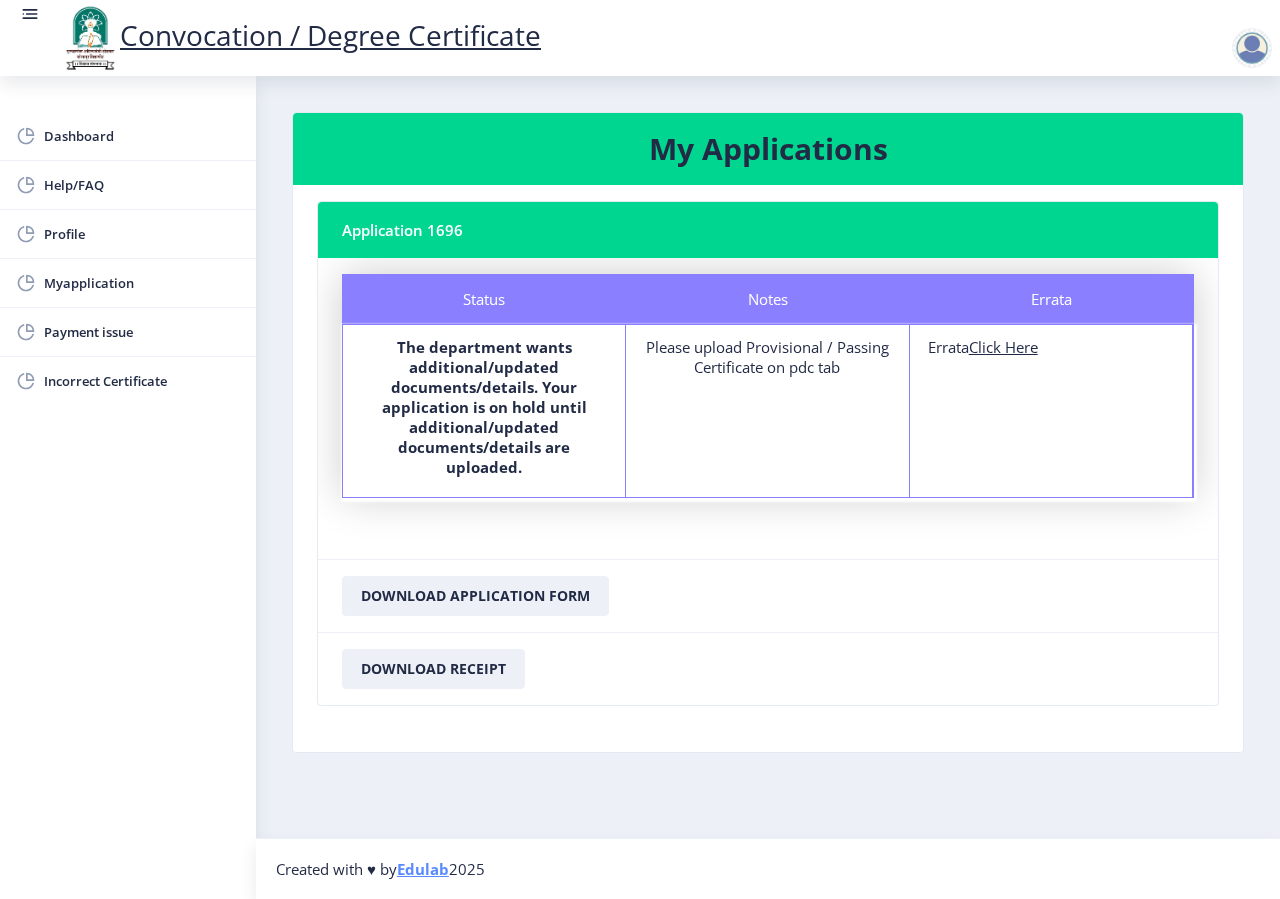 click 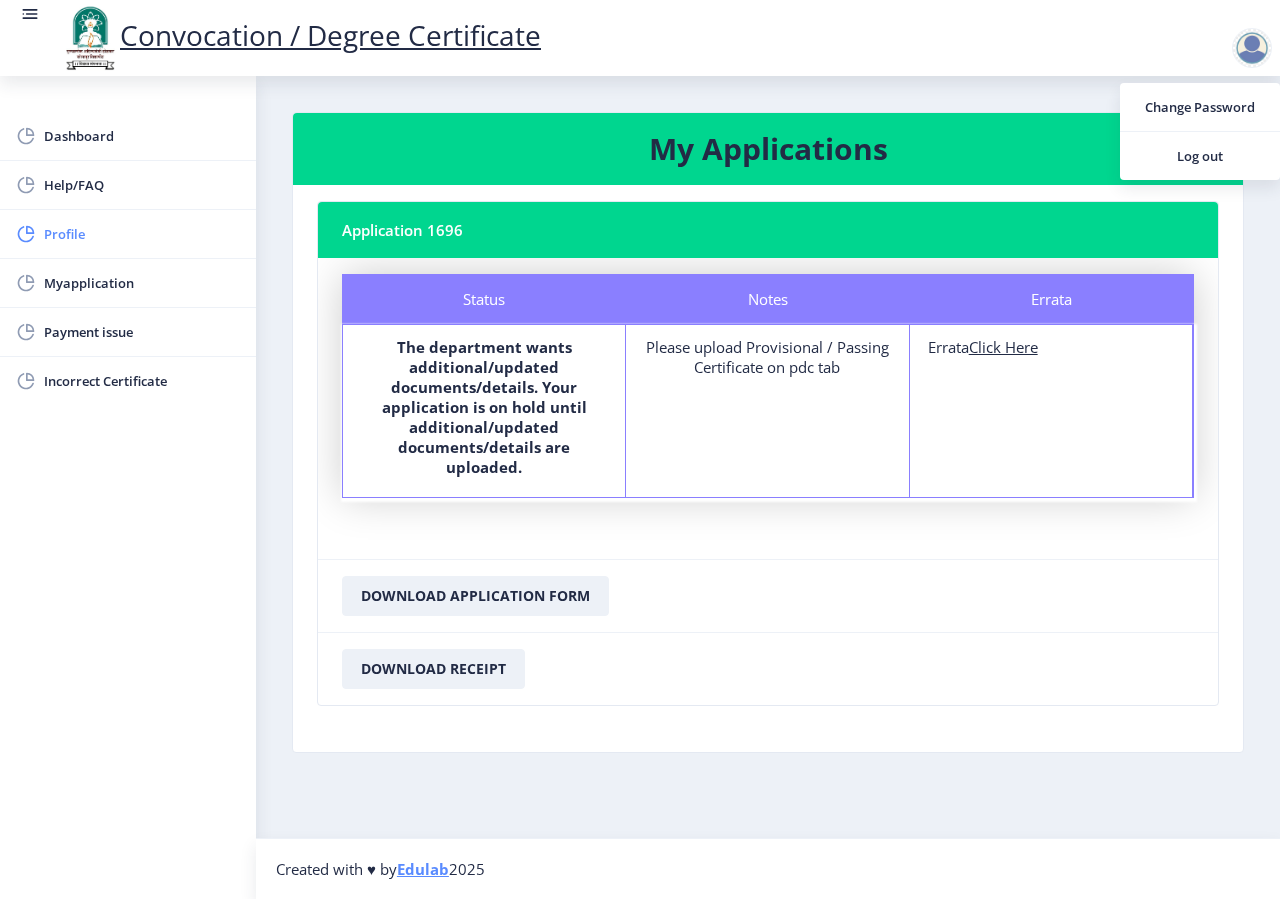 click on "Profile" 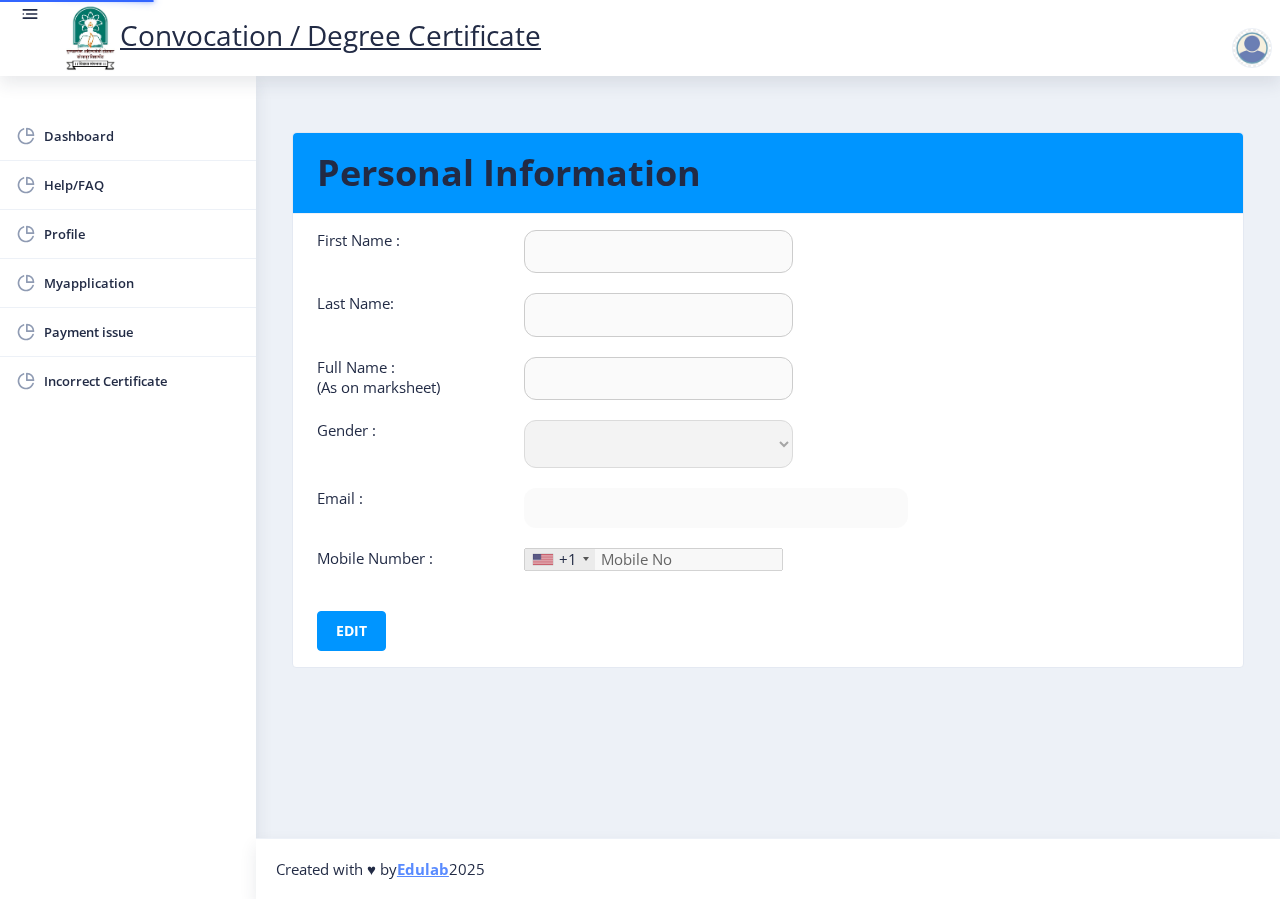 type on "[PERSON_NAME]" 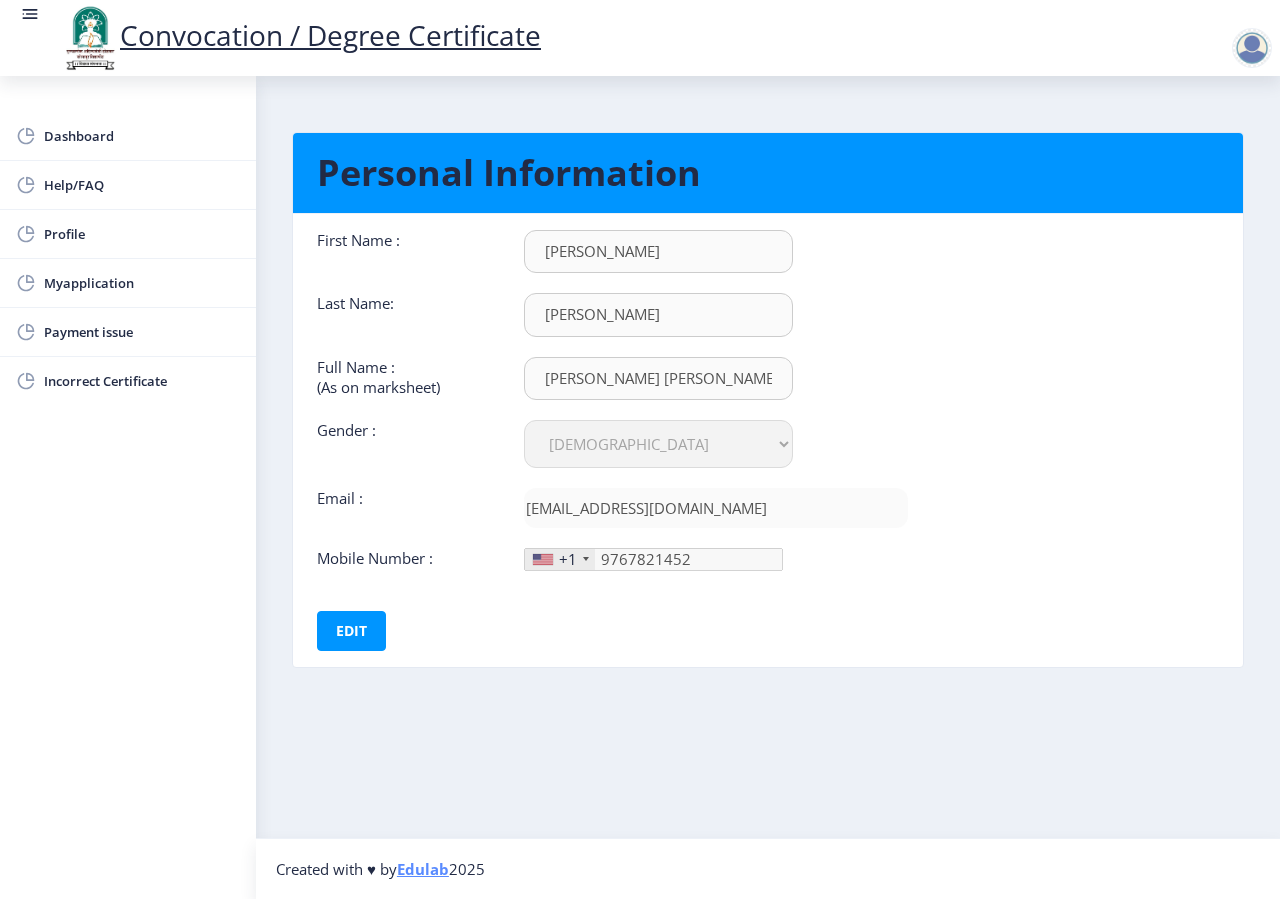 click 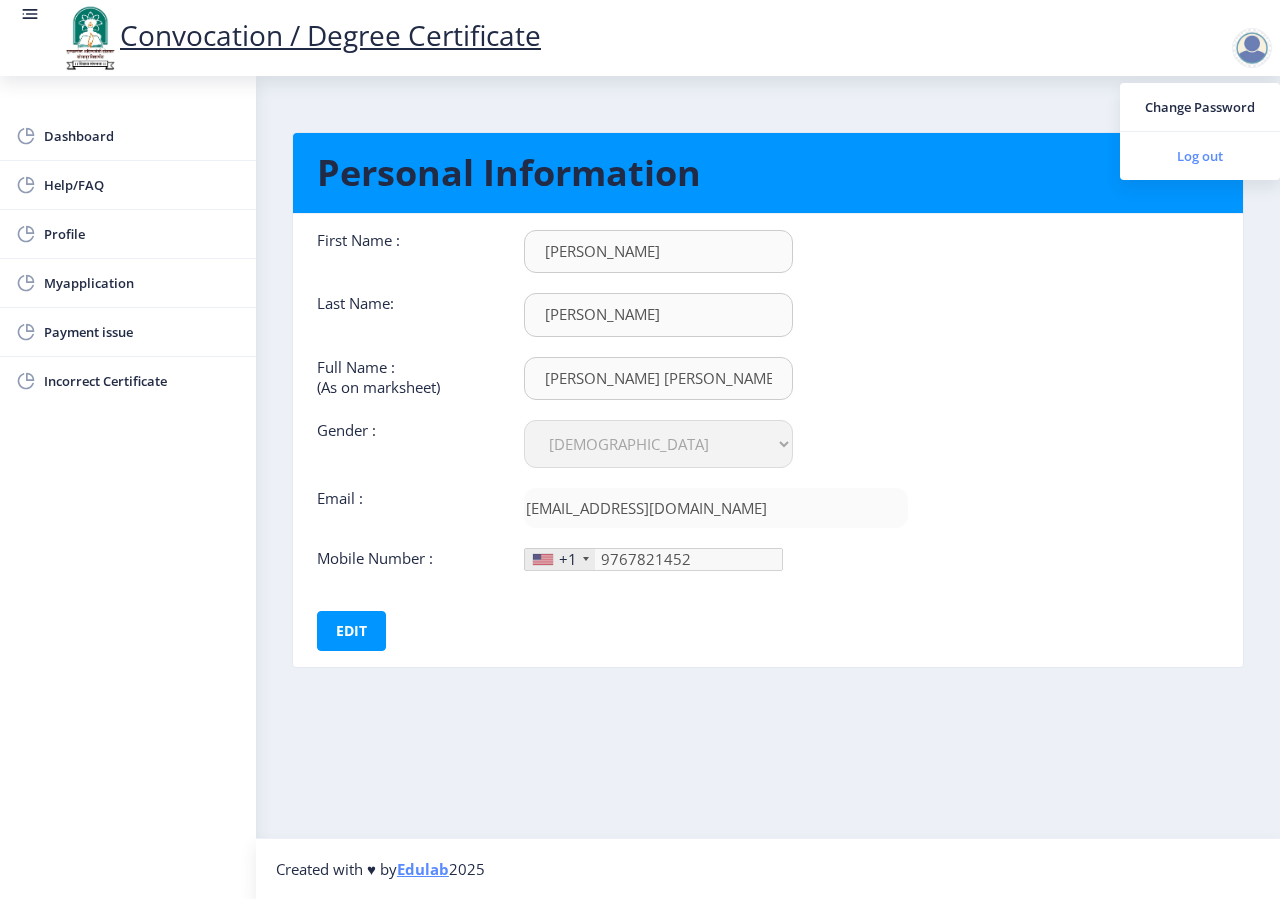 click on "Log out" at bounding box center (1200, 156) 